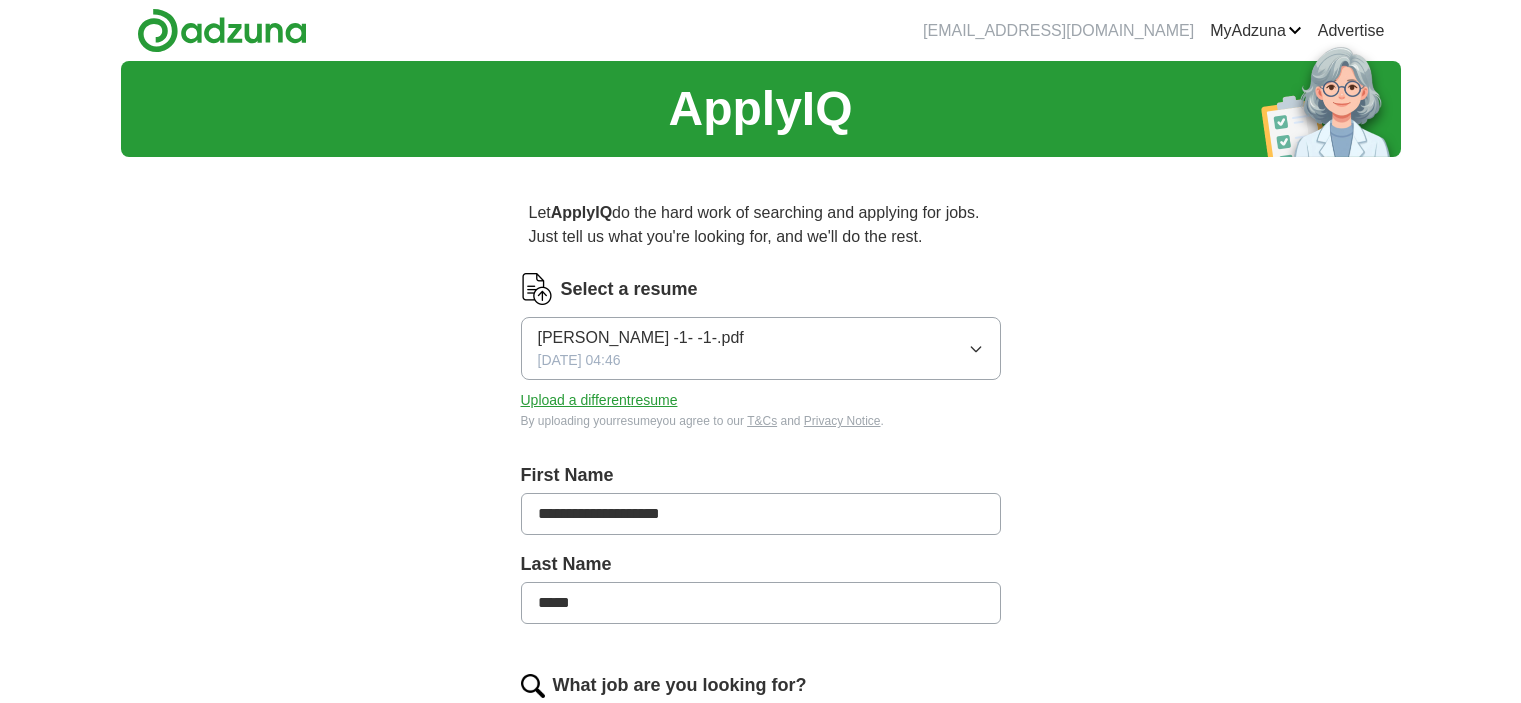 scroll, scrollTop: 0, scrollLeft: 0, axis: both 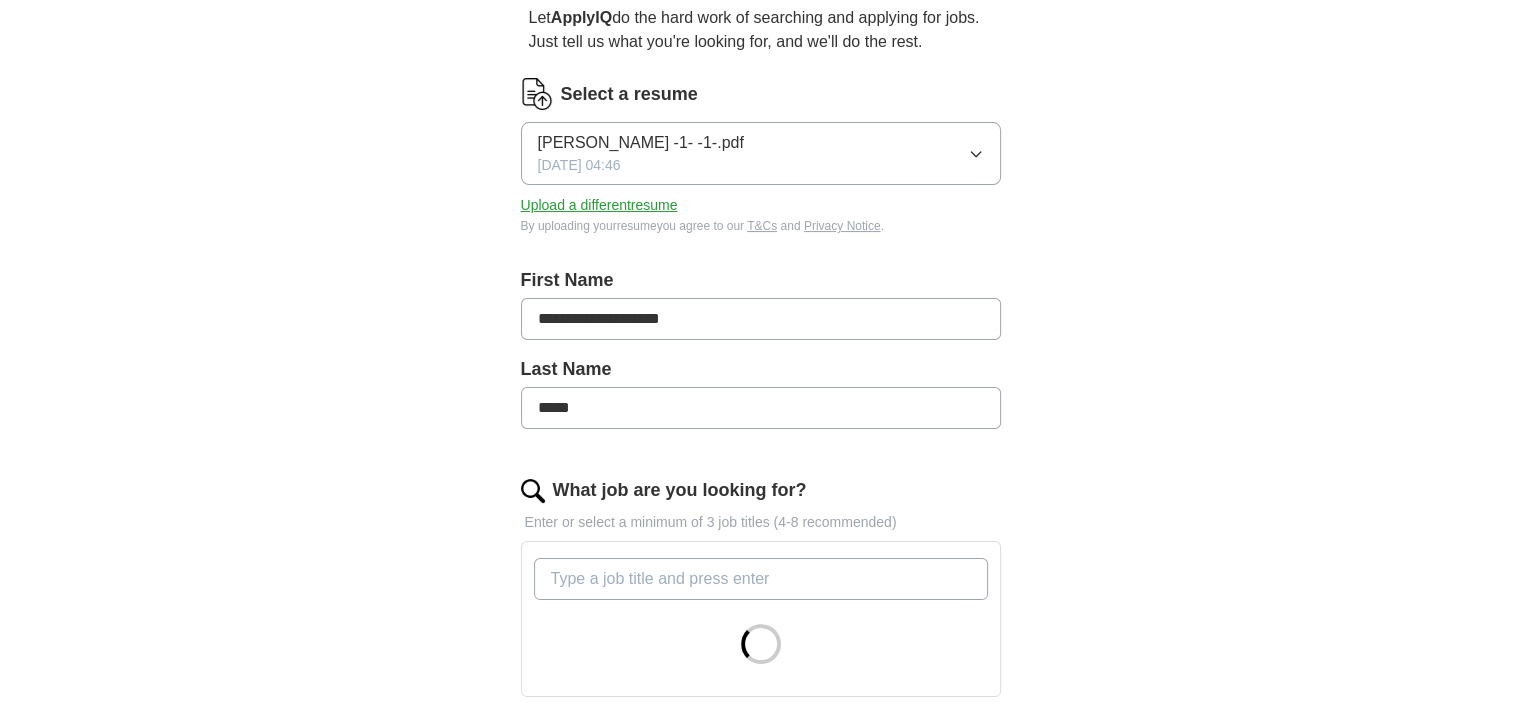 drag, startPoint x: 498, startPoint y: 389, endPoint x: 503, endPoint y: 223, distance: 166.07529 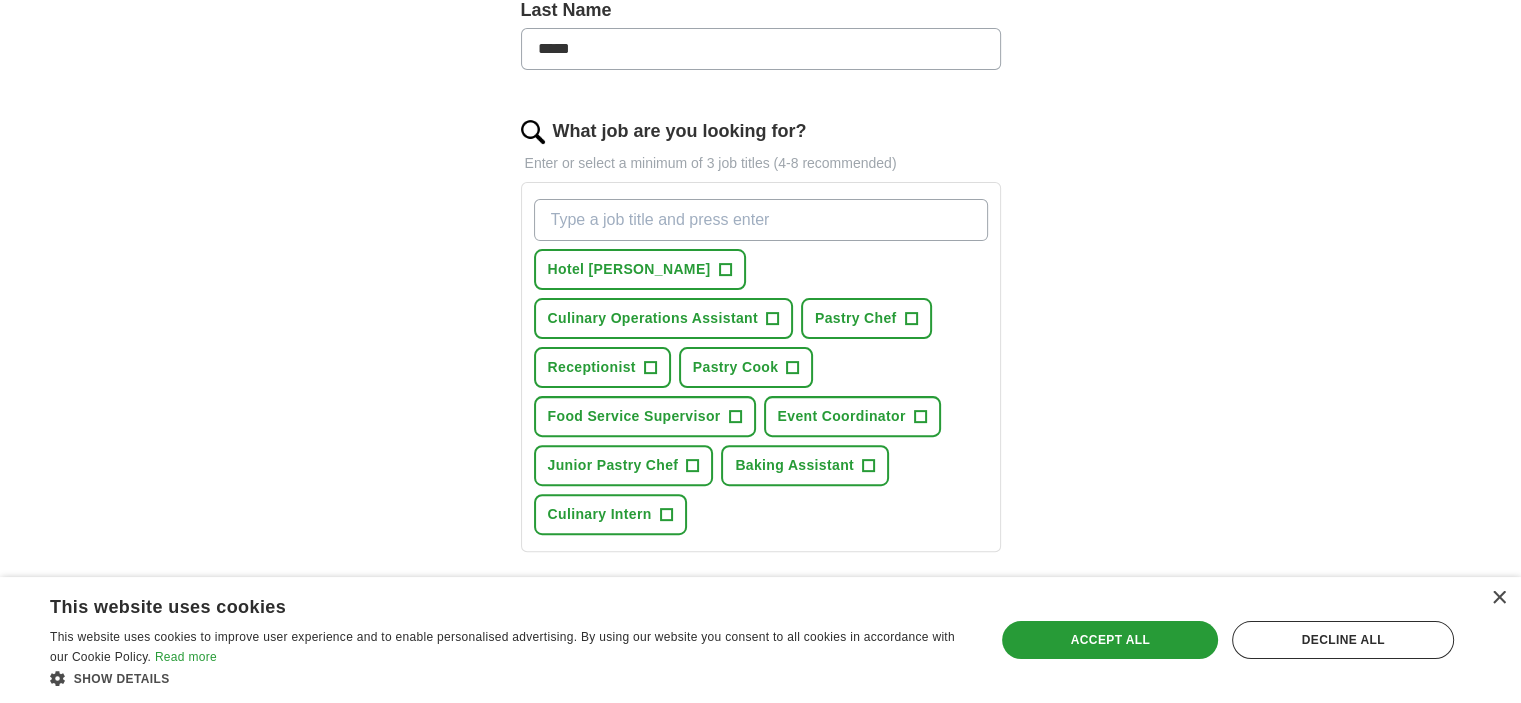 scroll, scrollTop: 555, scrollLeft: 0, axis: vertical 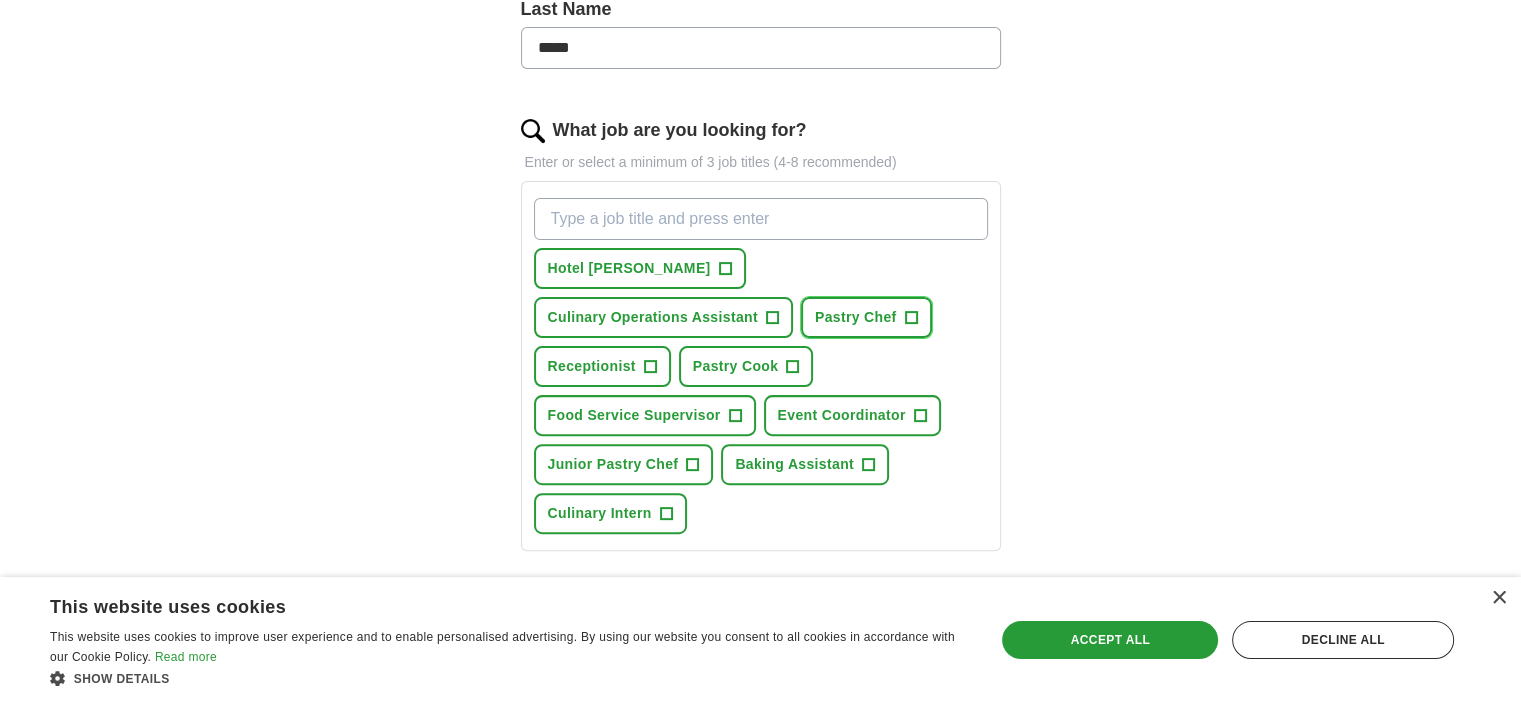click on "+" at bounding box center [911, 318] 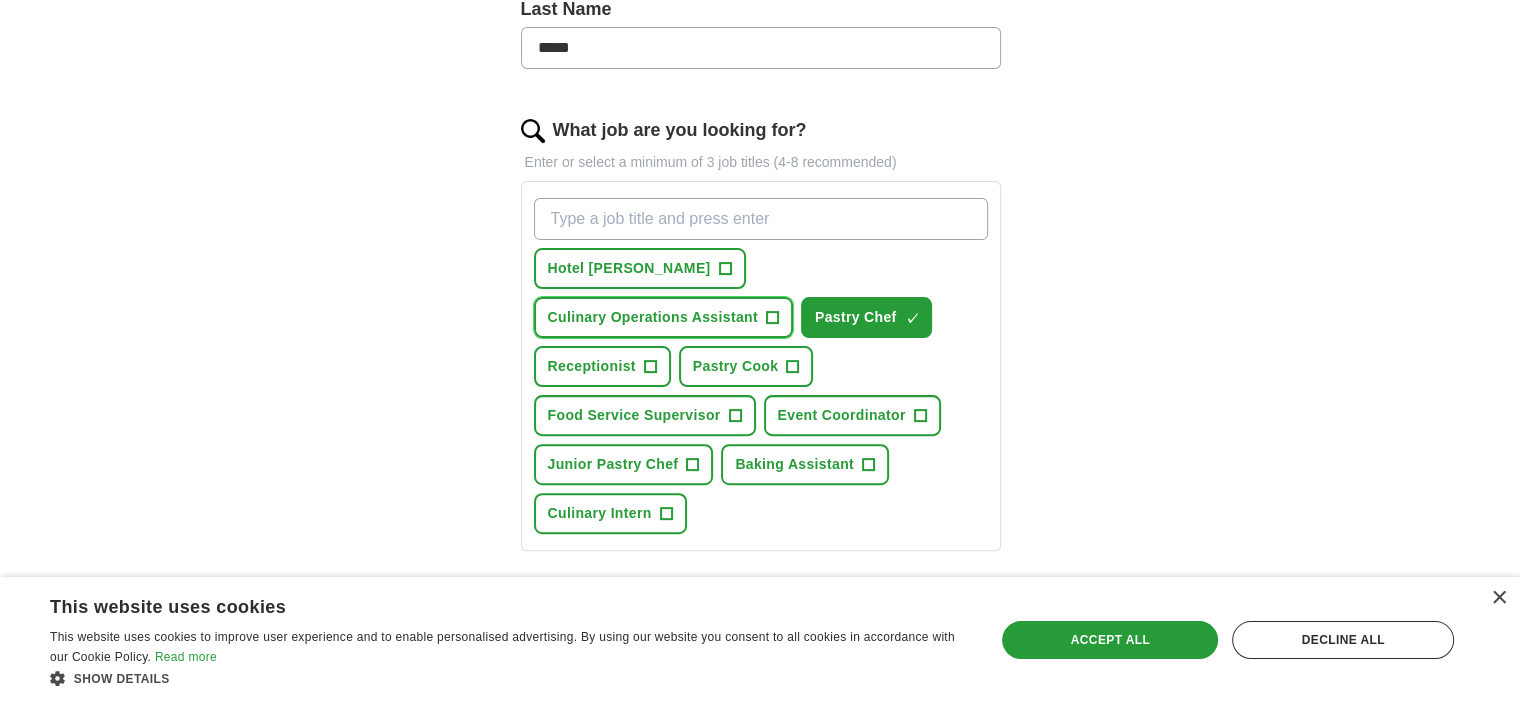 click on "Culinary Operations Assistant" at bounding box center (653, 317) 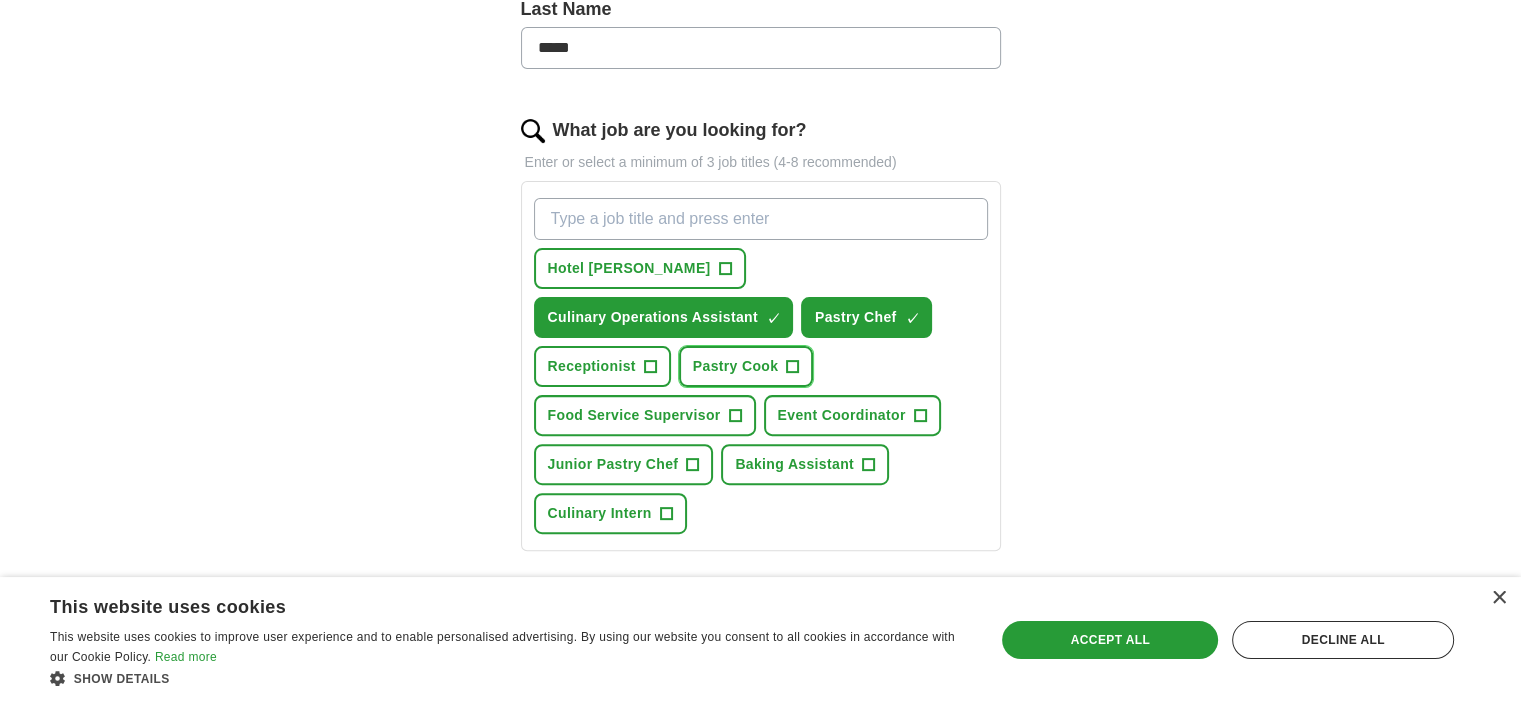 click on "Pastry Cook" at bounding box center [736, 366] 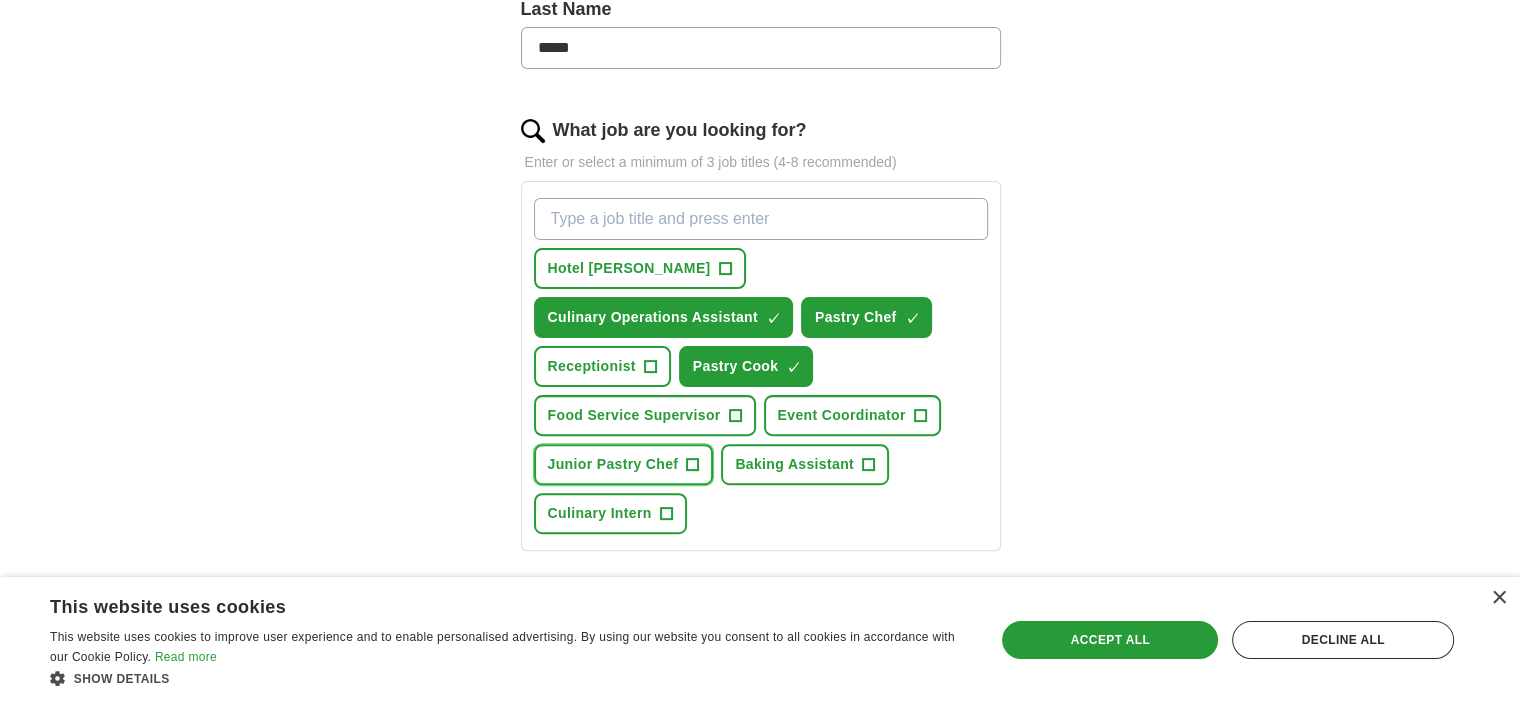 click on "+" at bounding box center (693, 465) 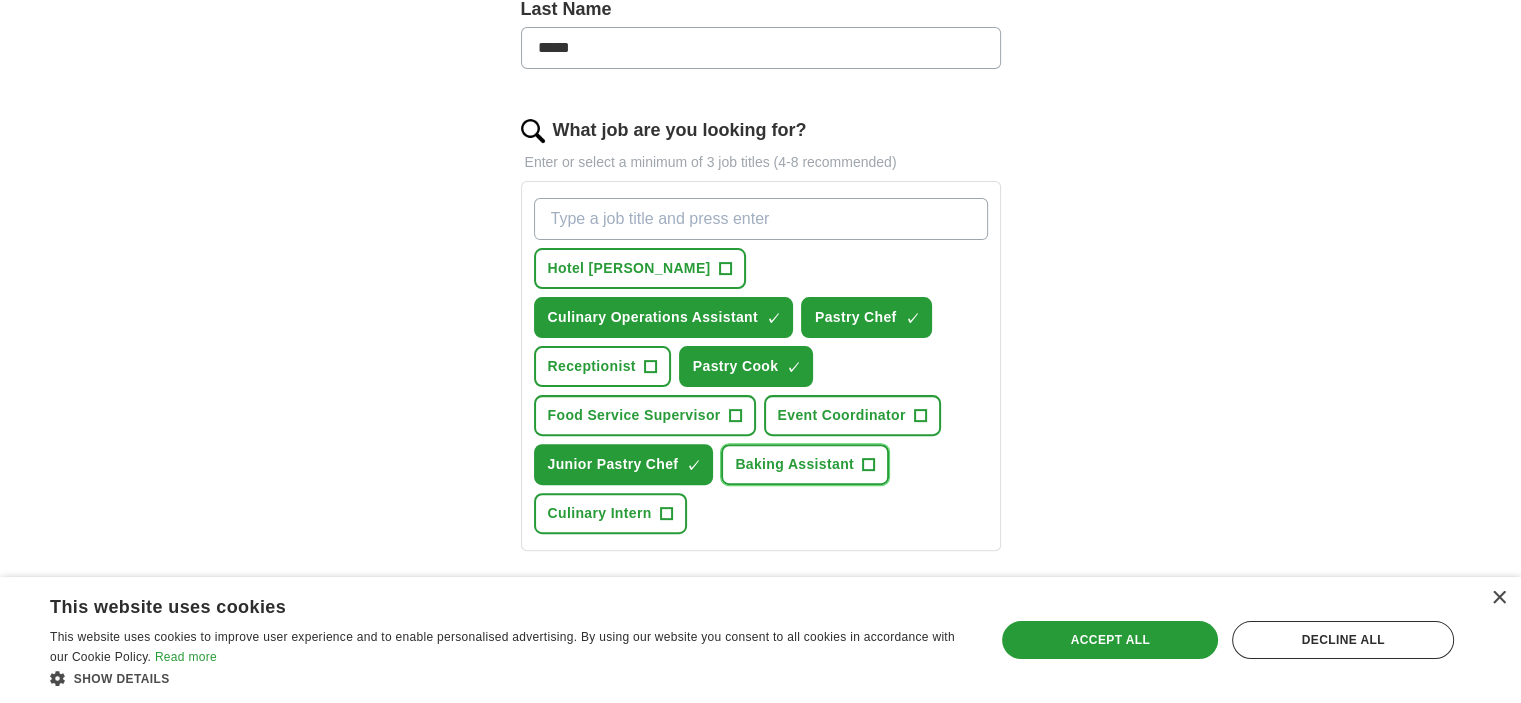 click on "Baking Assistant" at bounding box center [794, 464] 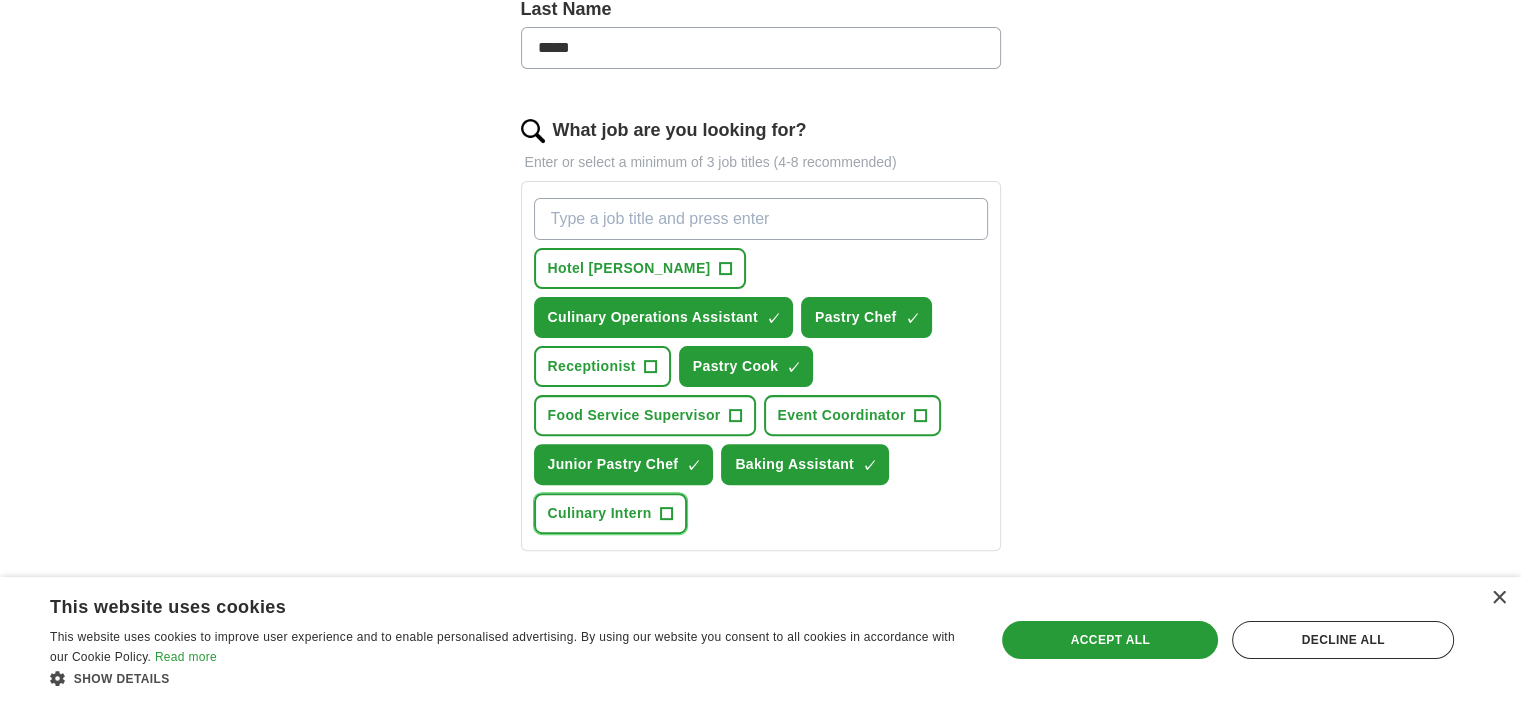 click on "+" at bounding box center [666, 514] 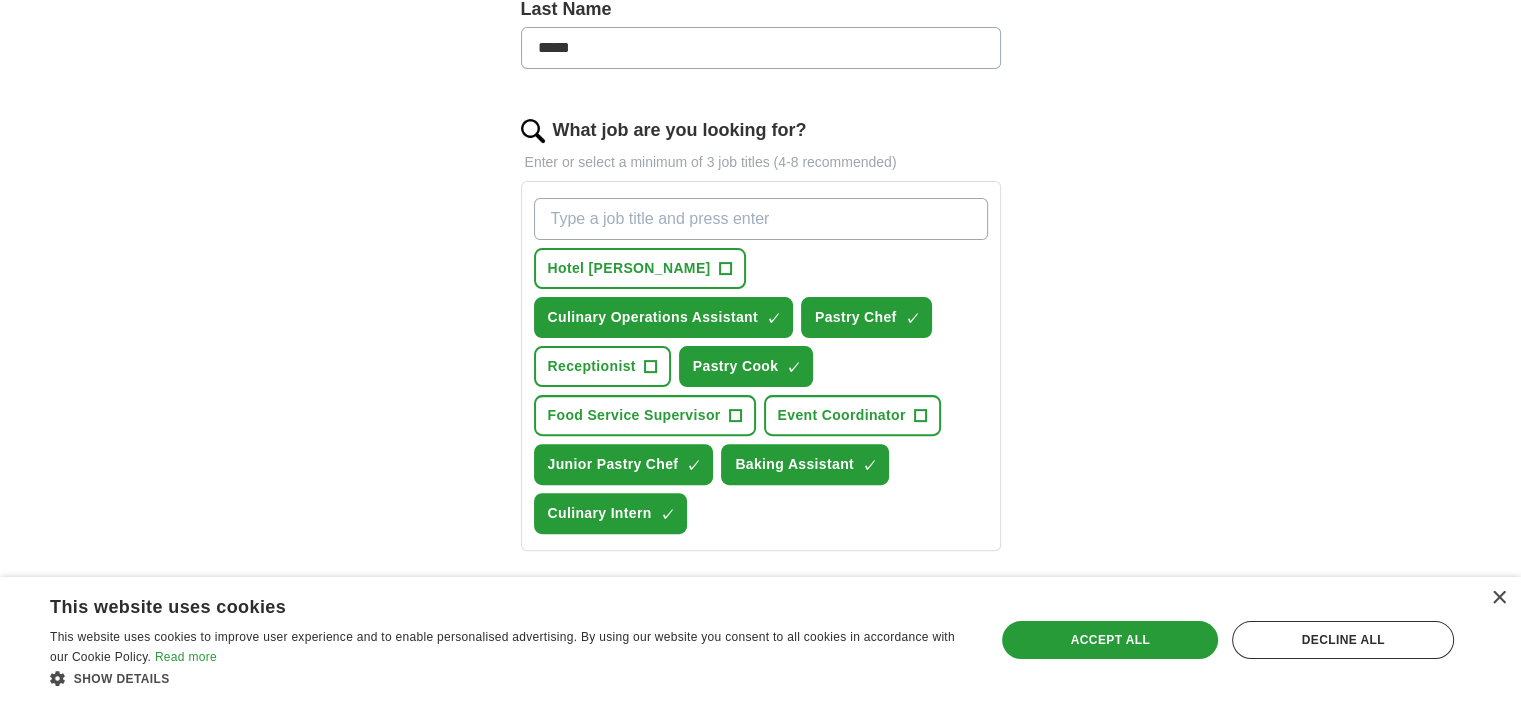 click on "What job are you looking for?" at bounding box center [761, 219] 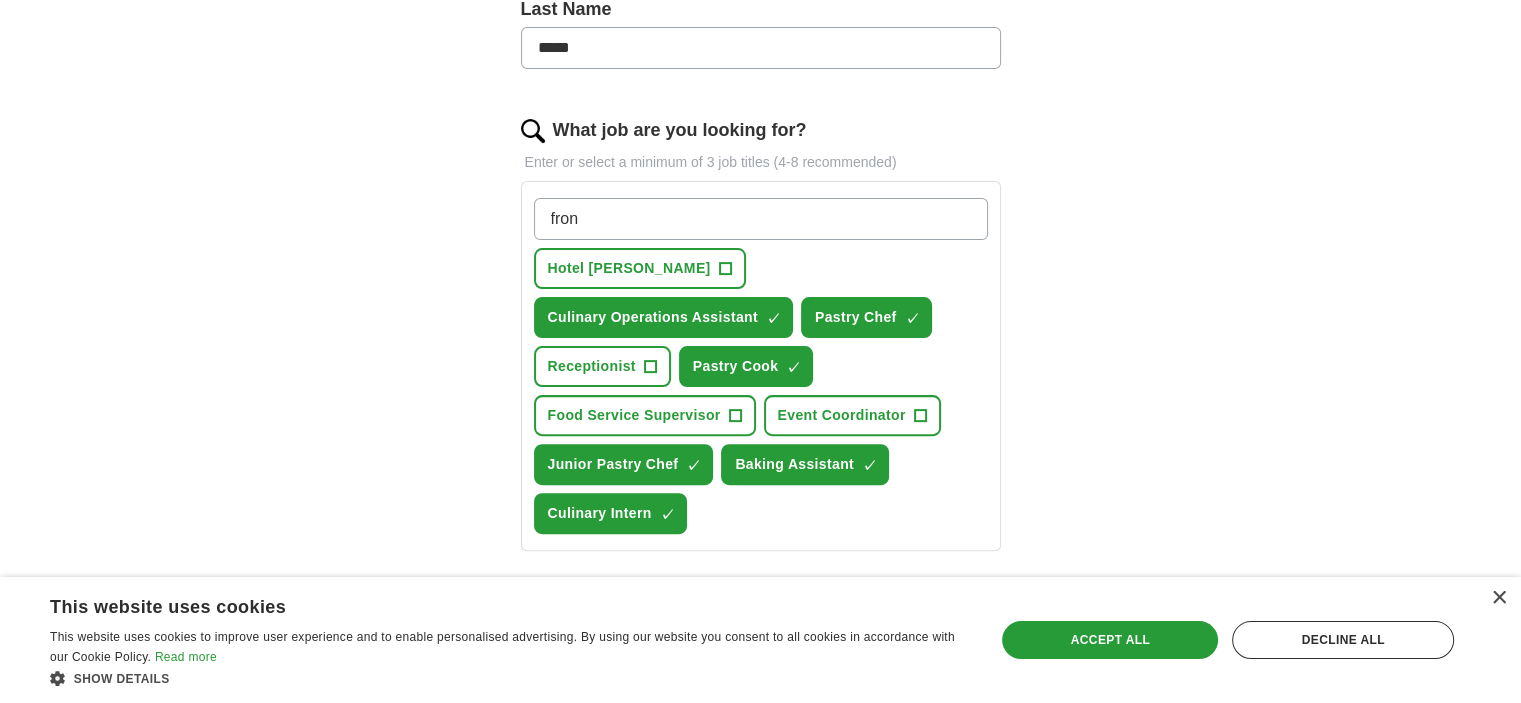 type on "front" 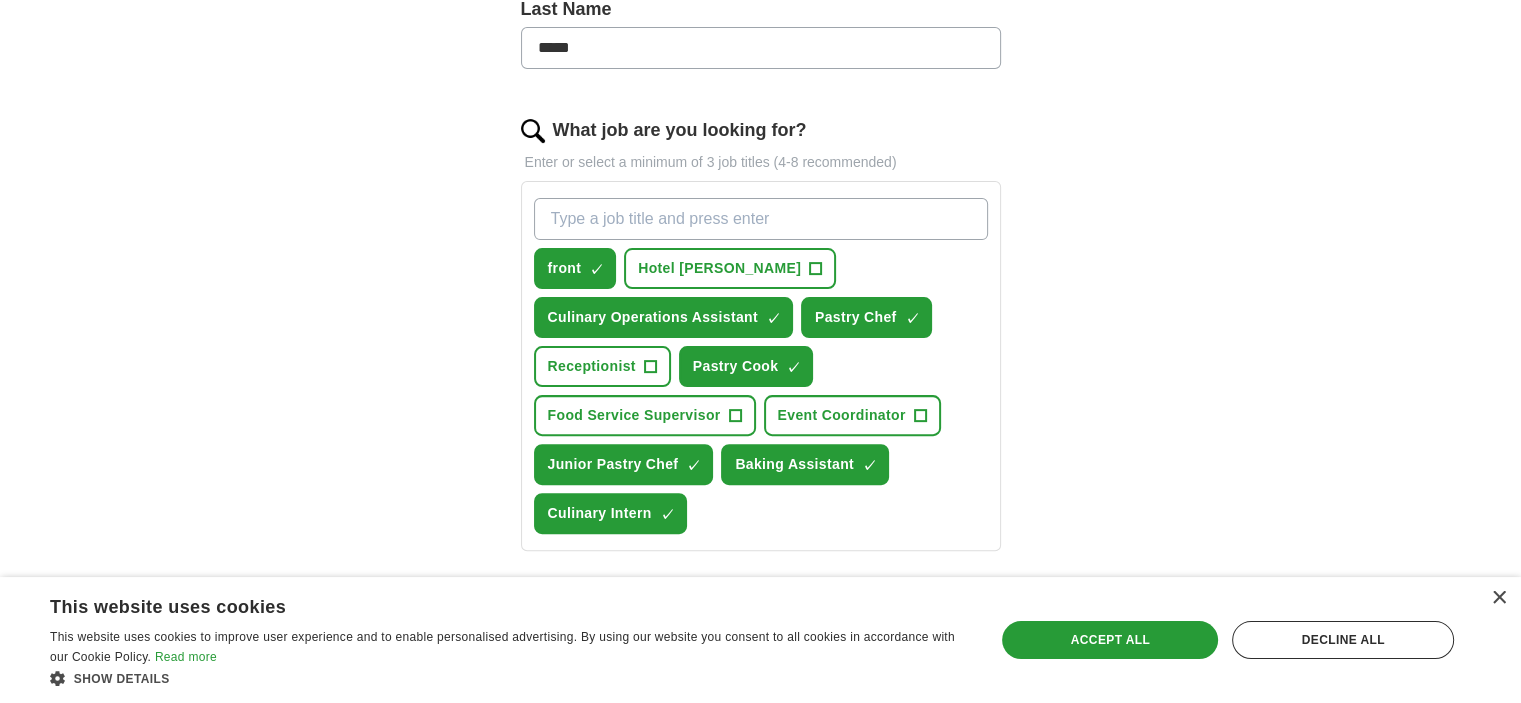 click on "What job are you looking for?" at bounding box center [761, 219] 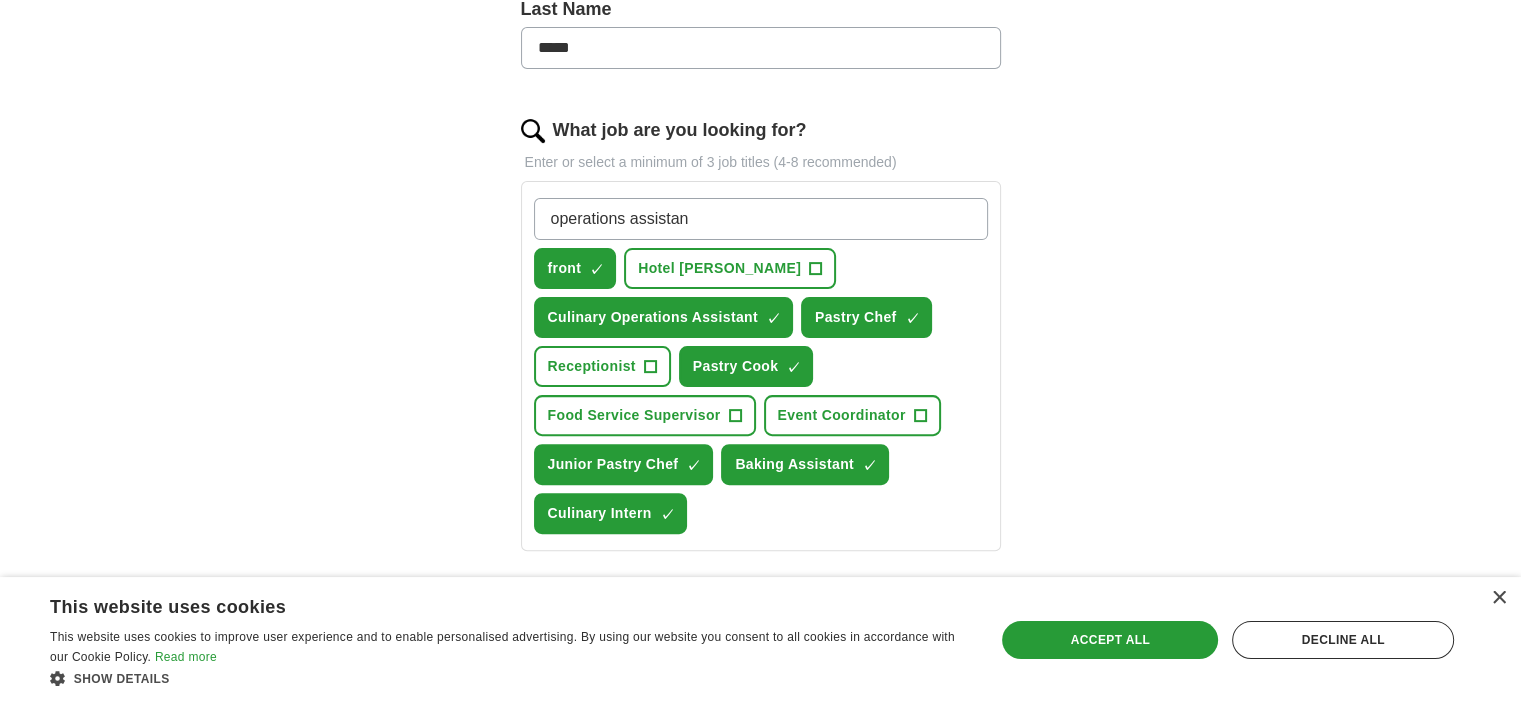 type on "operations assistant" 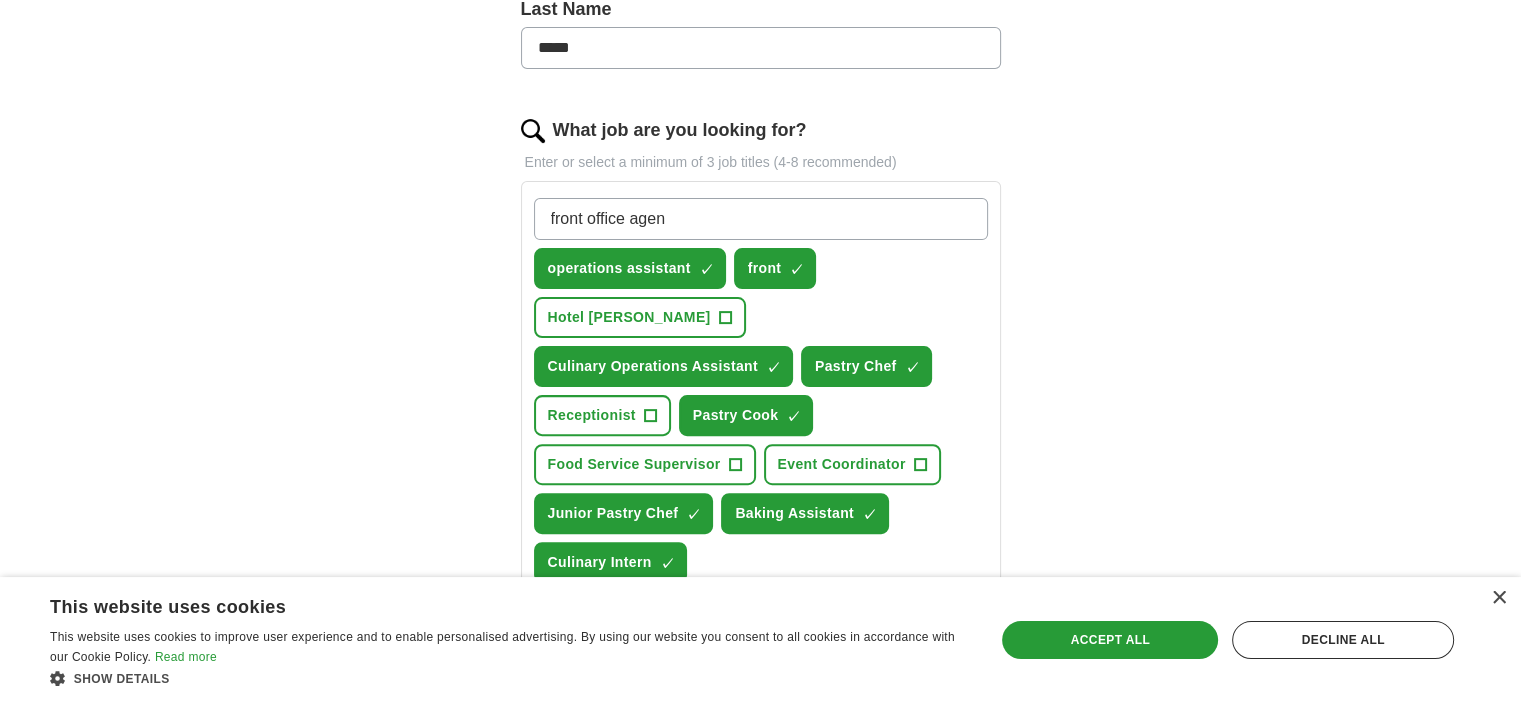 type on "front office agent" 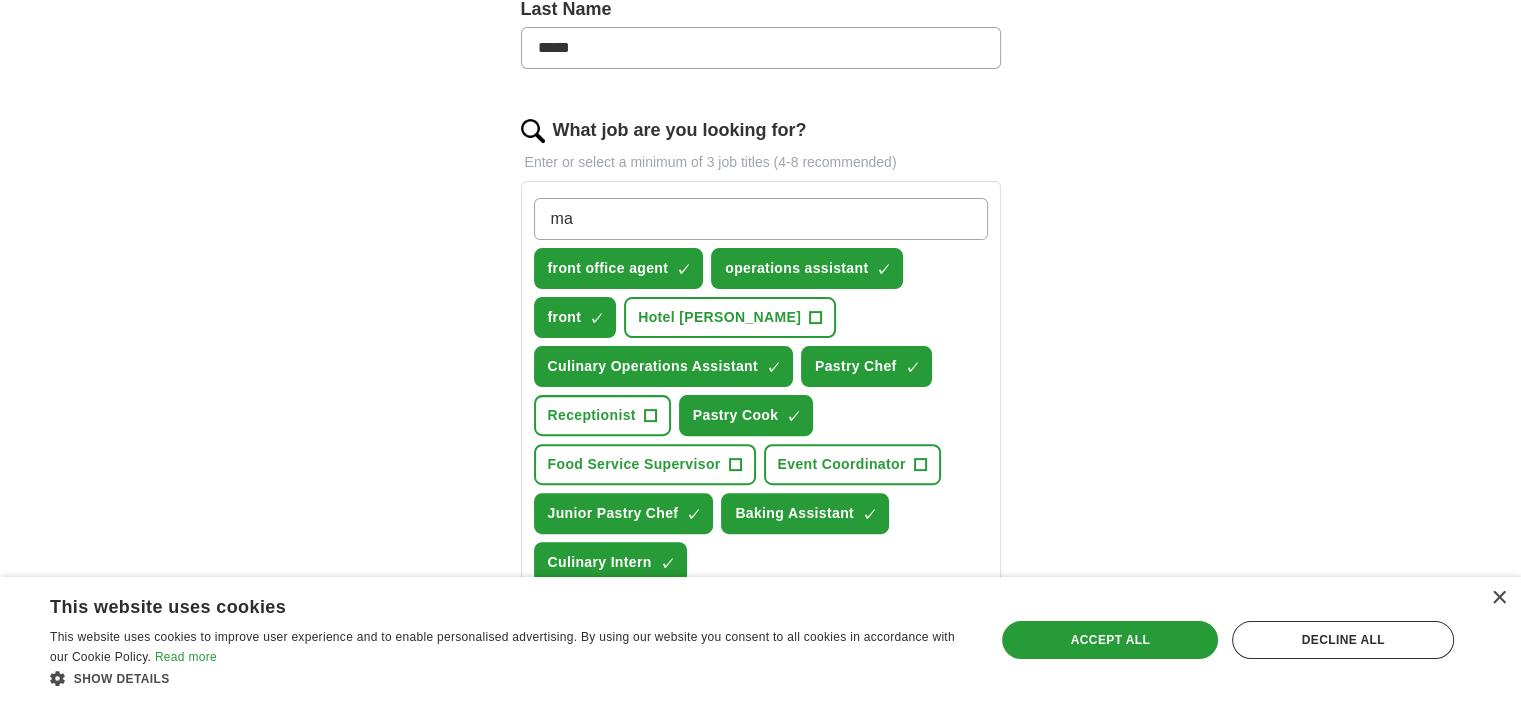 type on "m" 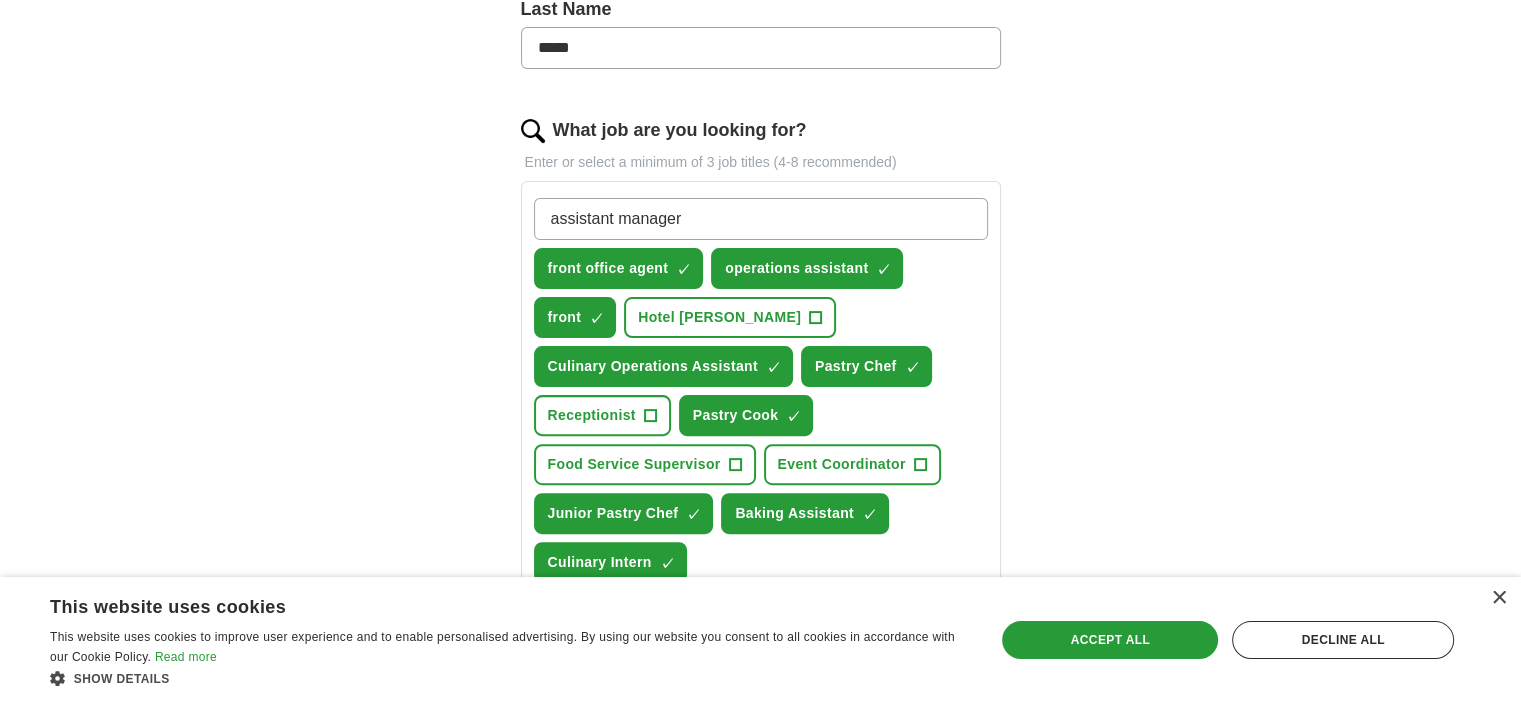 type on "assistant manager" 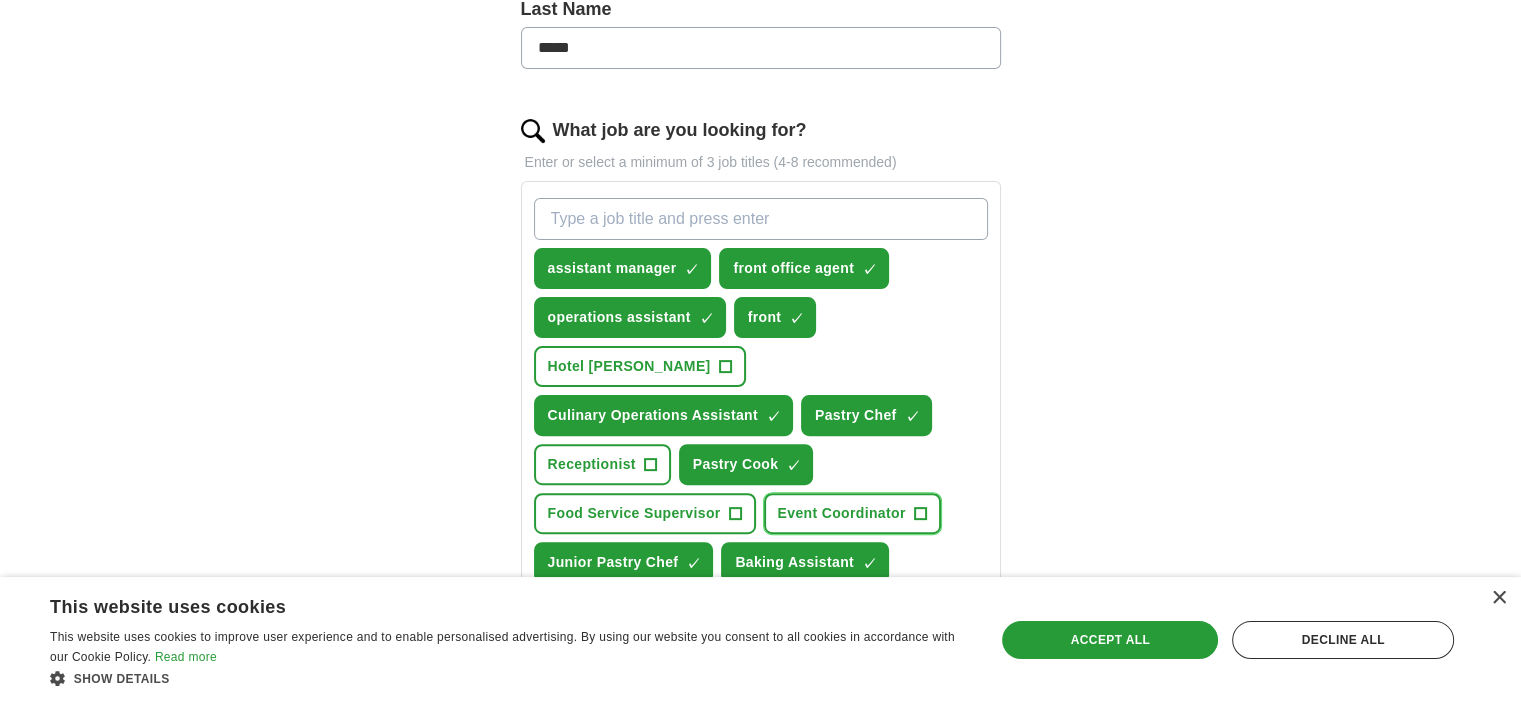 click on "Event Coordinator" at bounding box center [842, 513] 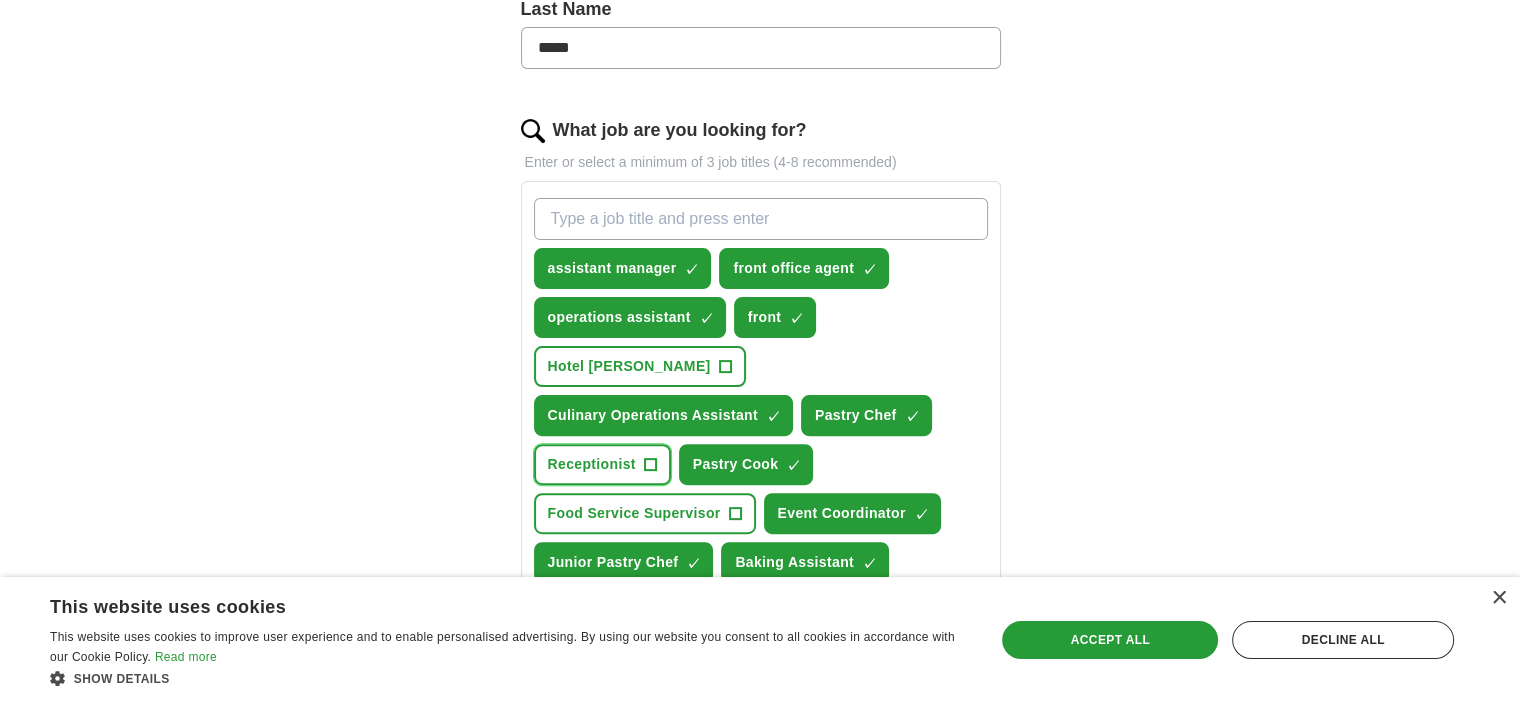 click on "Receptionist" at bounding box center (592, 464) 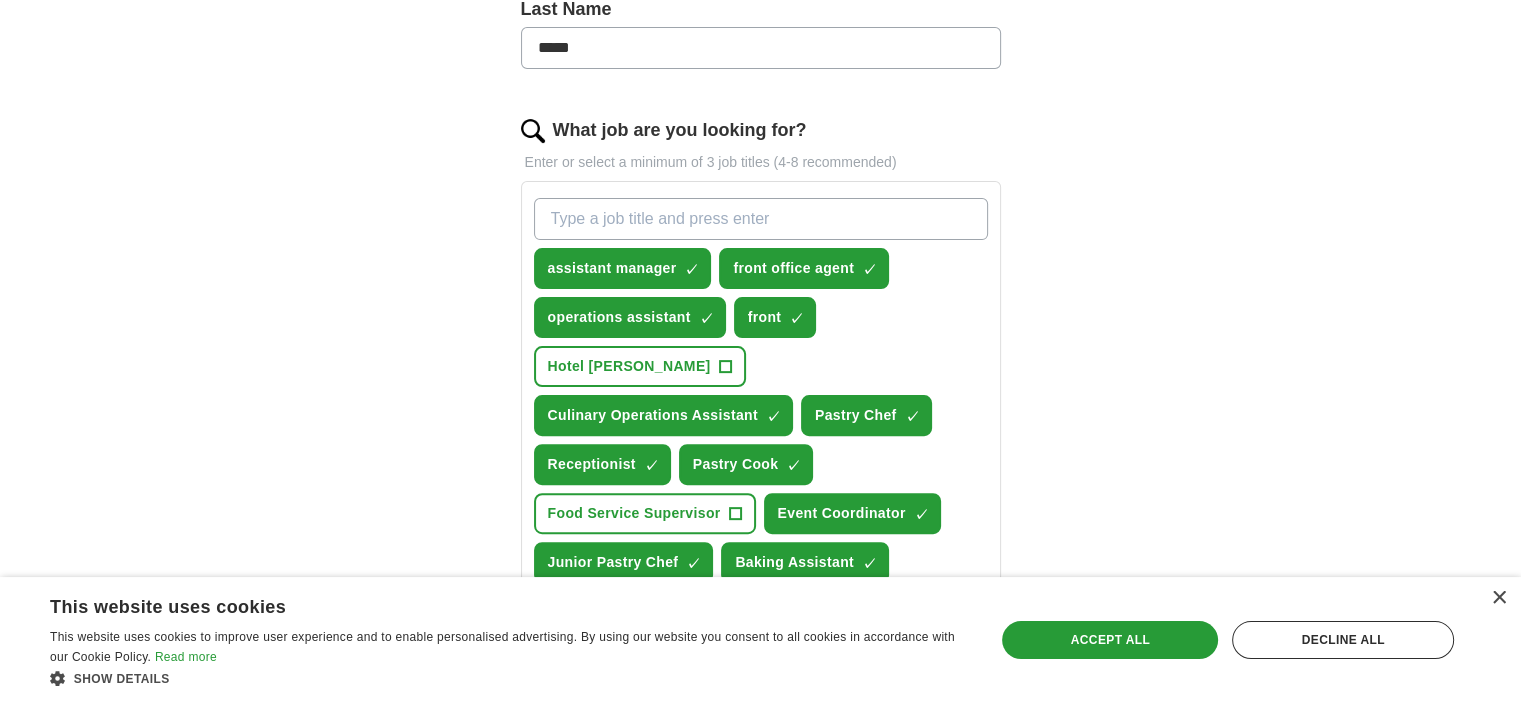click on "What job are you looking for?" at bounding box center (761, 219) 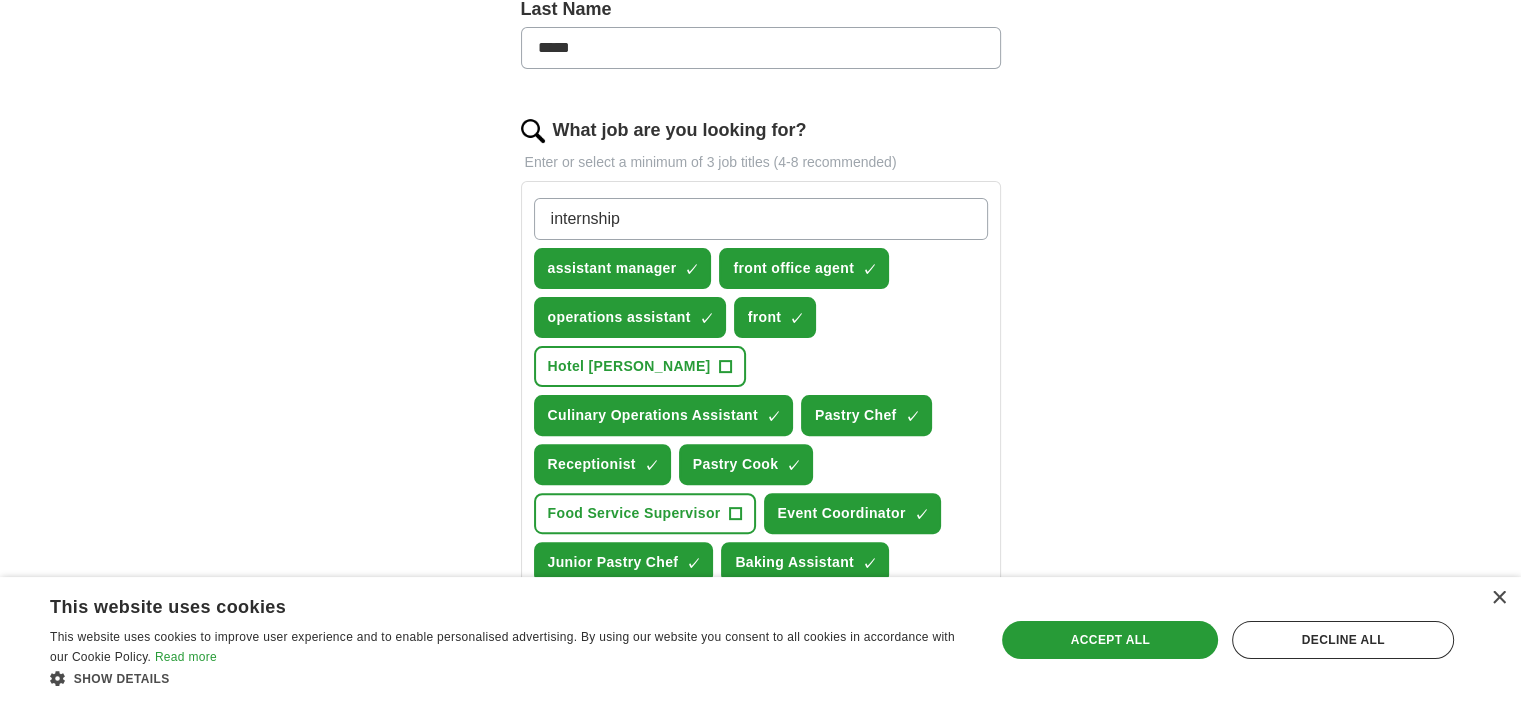 type on "internships" 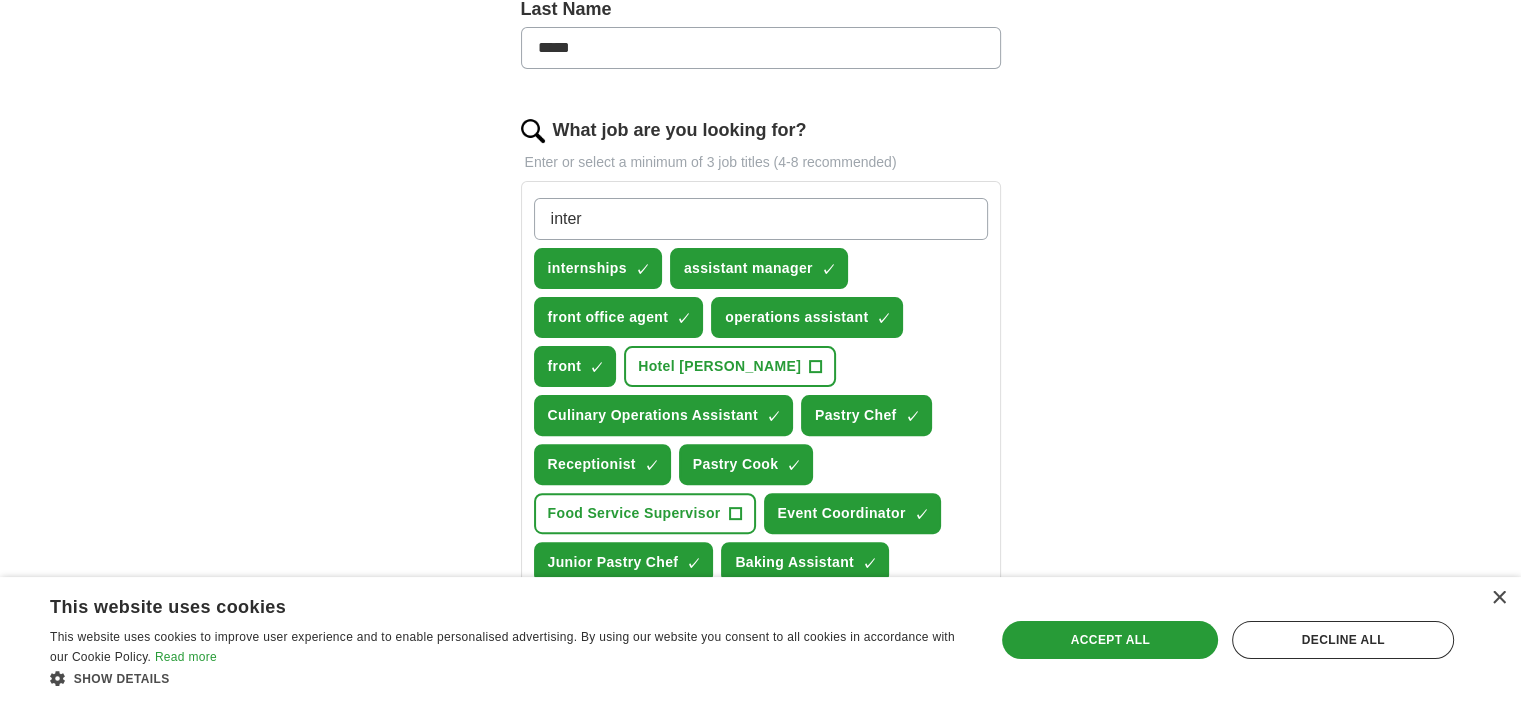 type on "intern" 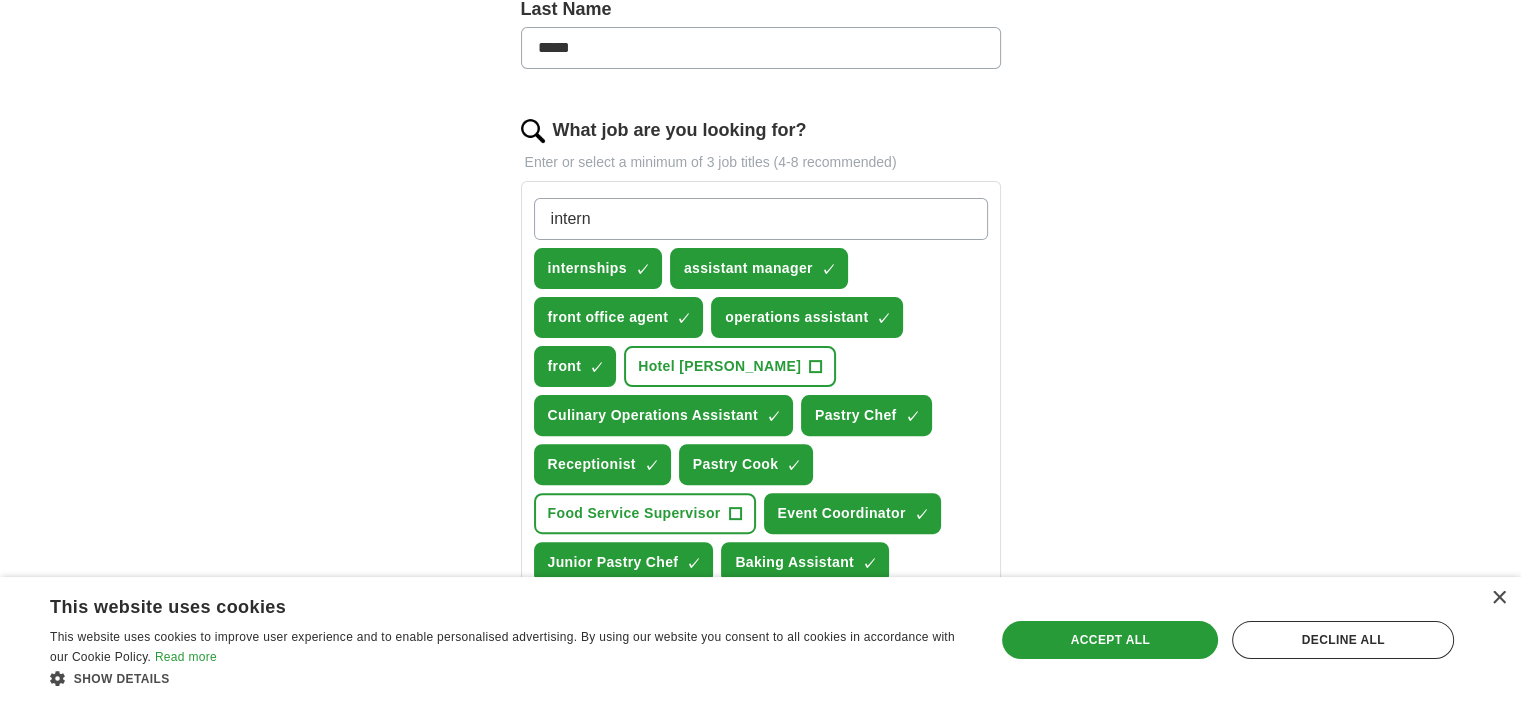 type 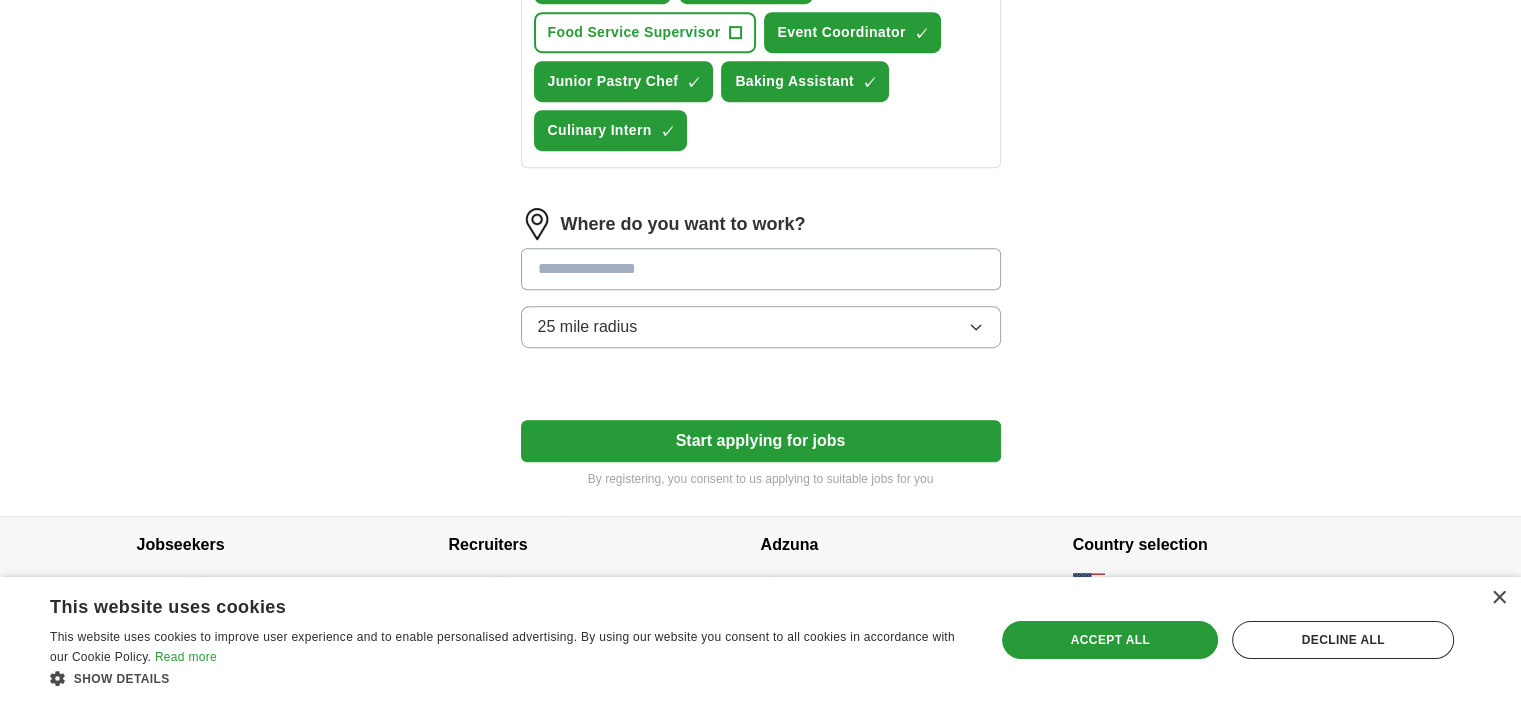 scroll, scrollTop: 1040, scrollLeft: 0, axis: vertical 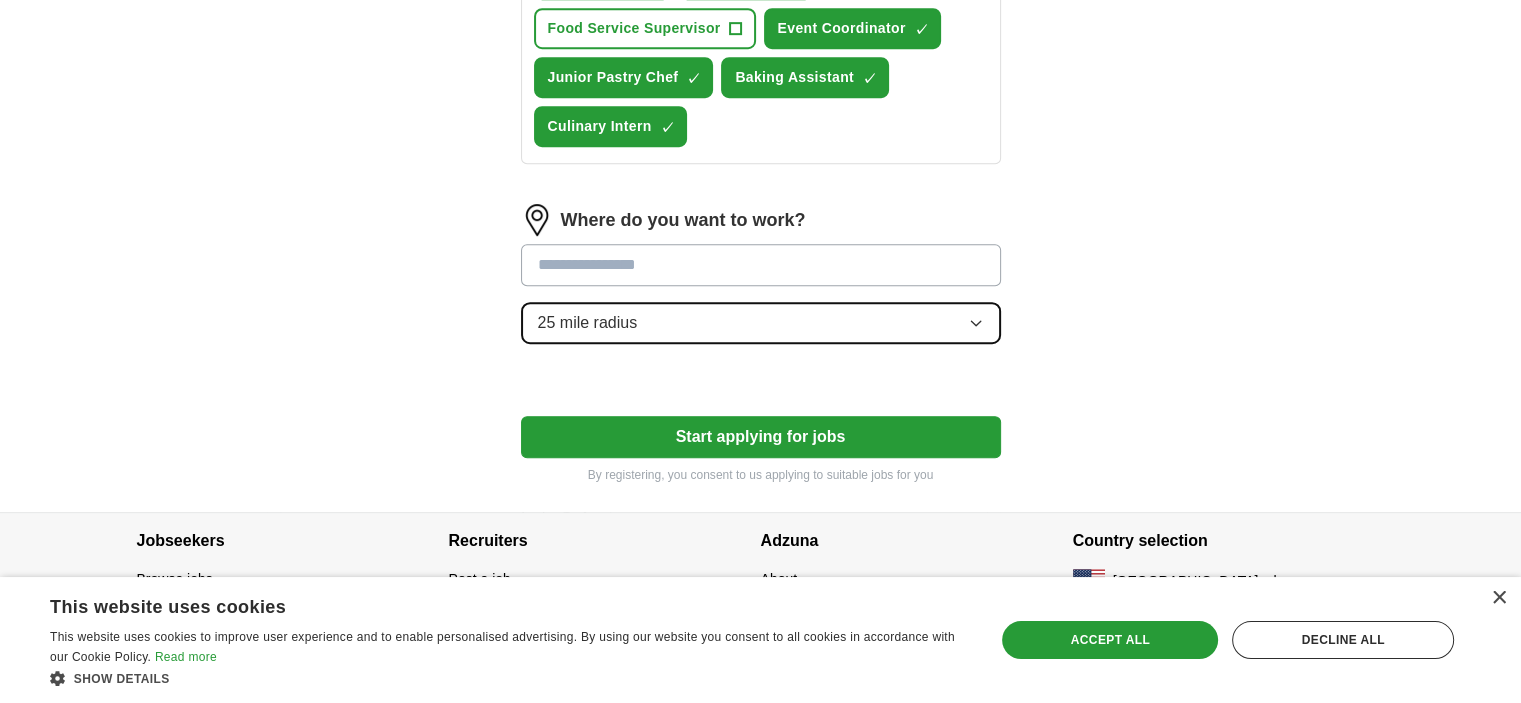 click on "25 mile radius" at bounding box center (761, 323) 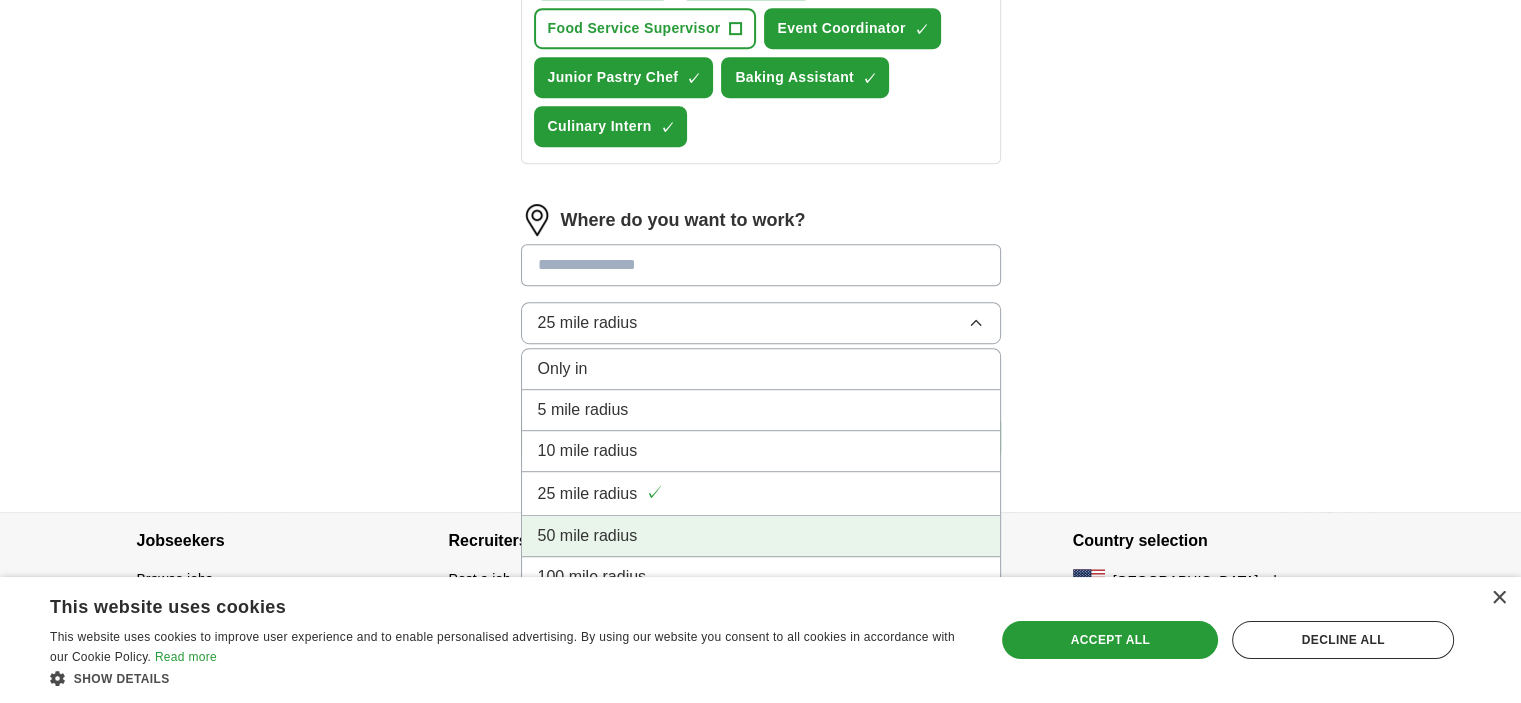 click on "50 mile radius" at bounding box center (761, 536) 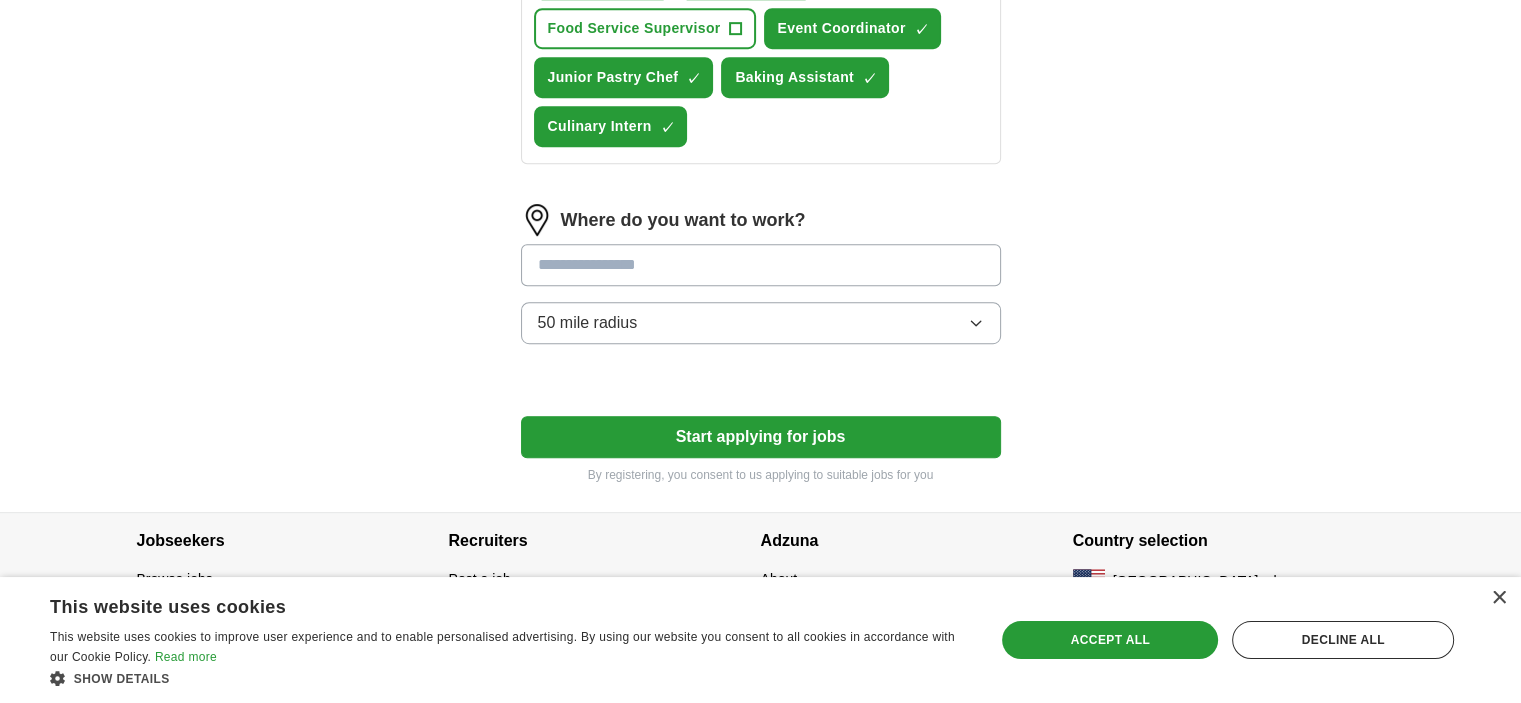click at bounding box center [761, 265] 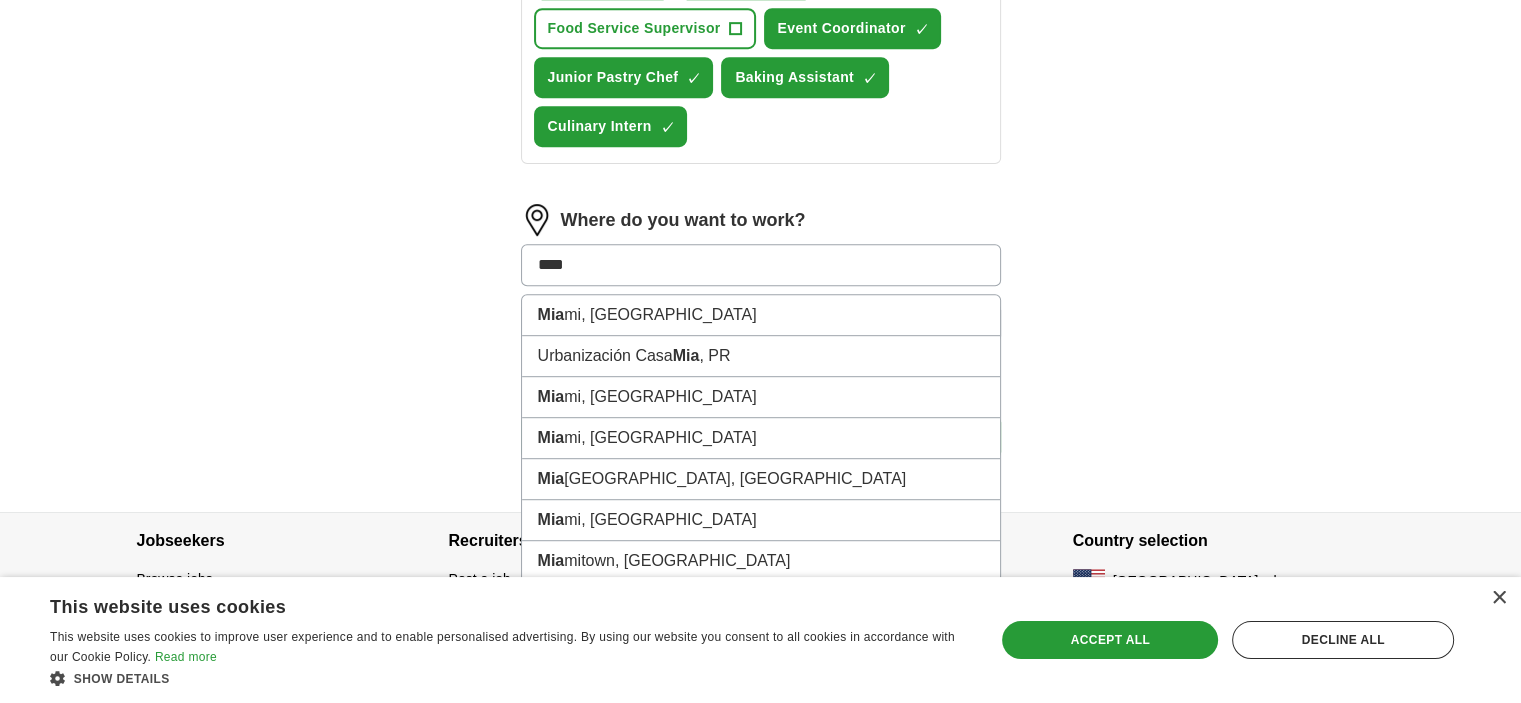 type on "*****" 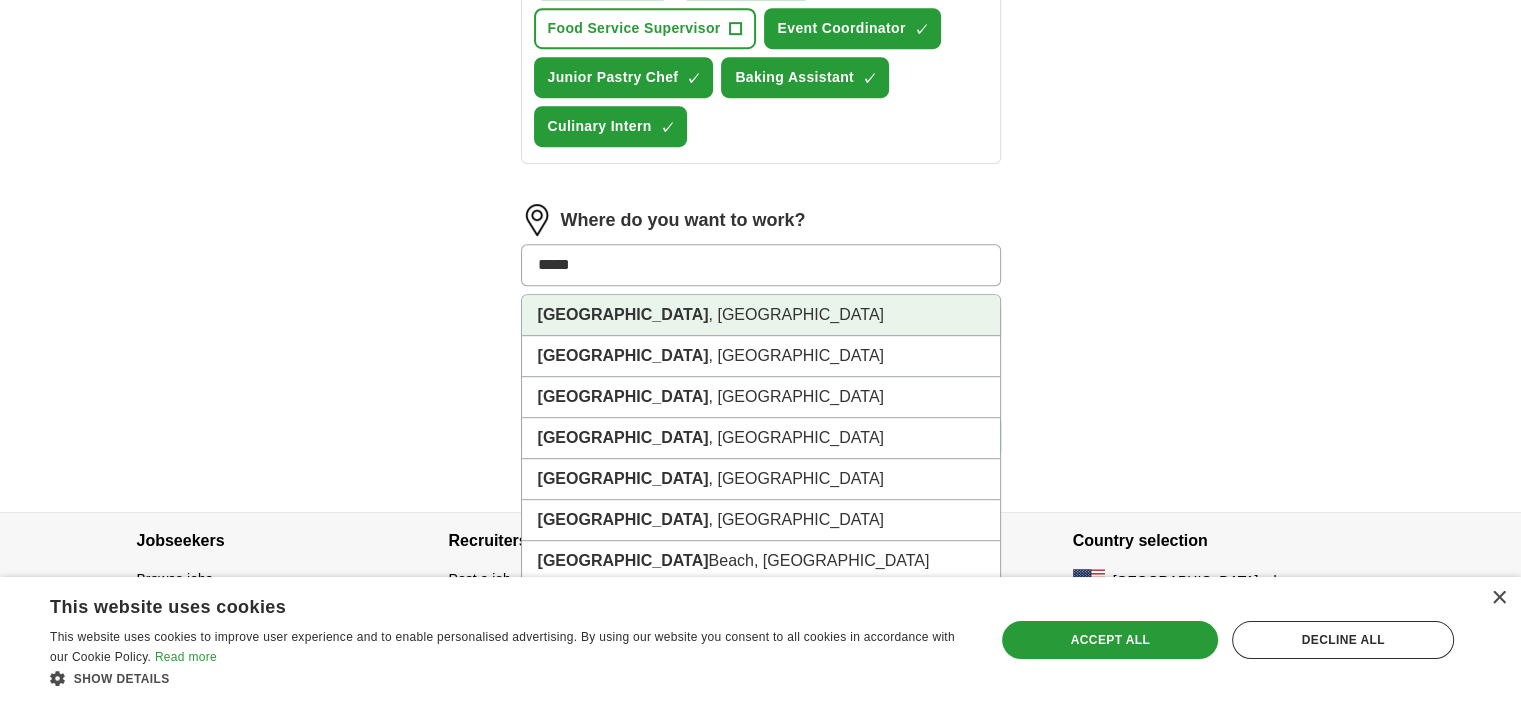 click on "[GEOGRAPHIC_DATA]" at bounding box center (623, 314) 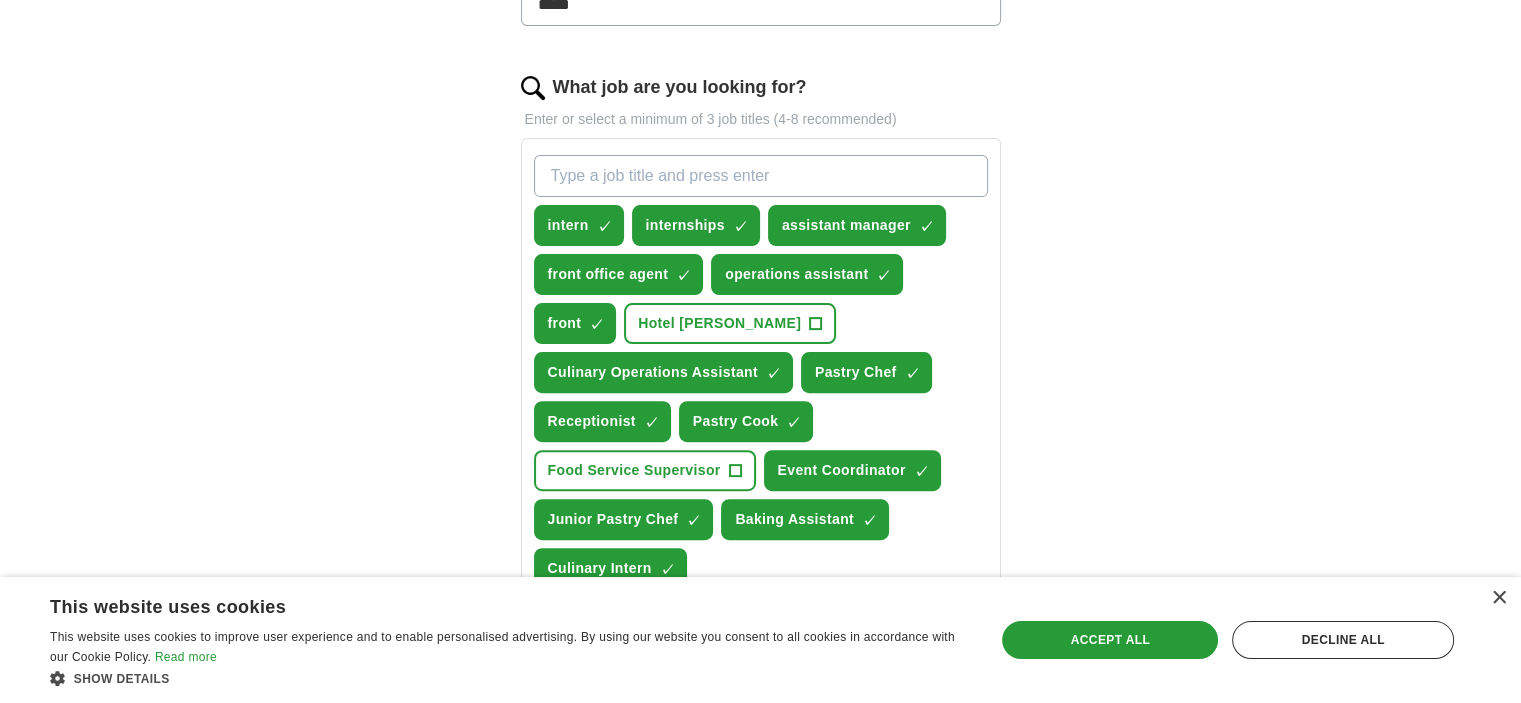 scroll, scrollTop: 1056, scrollLeft: 0, axis: vertical 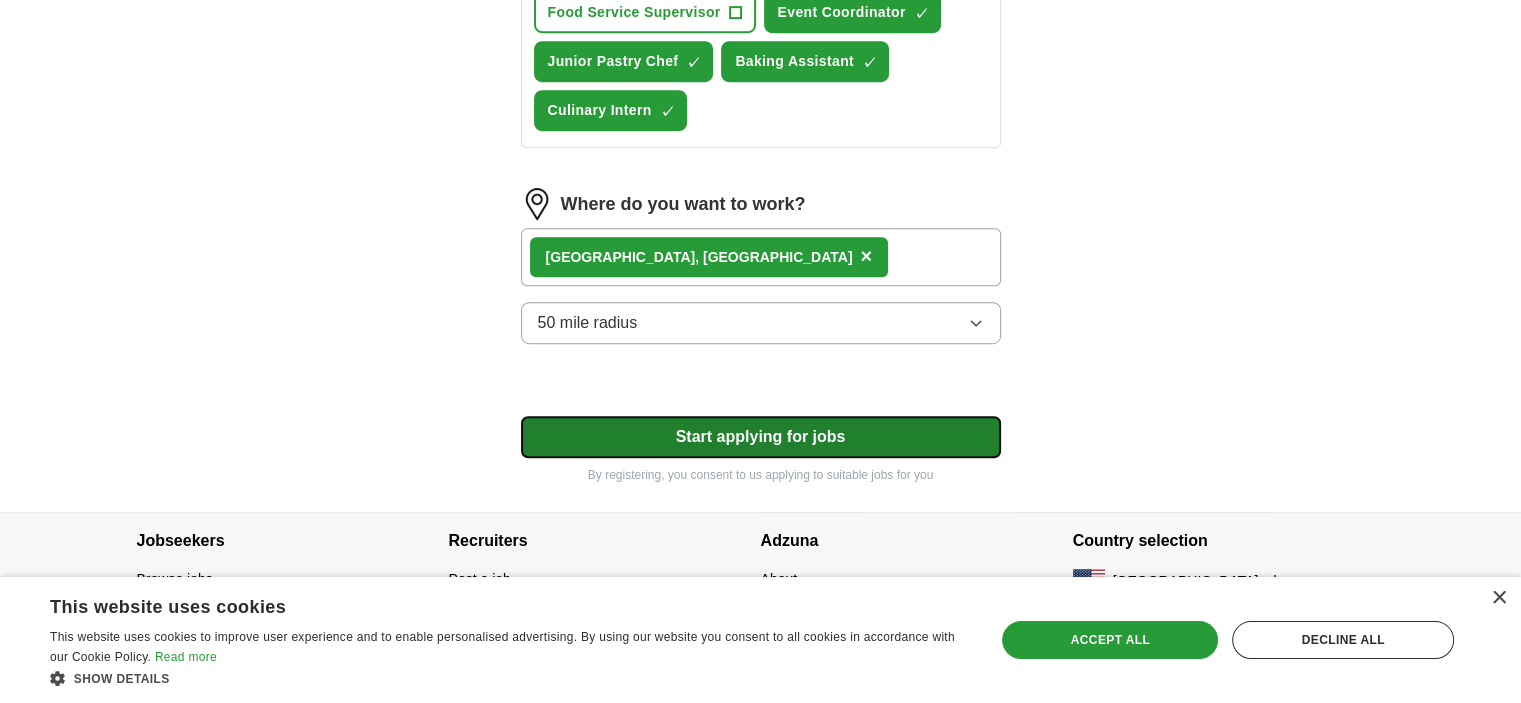 click on "Start applying for jobs" at bounding box center [761, 437] 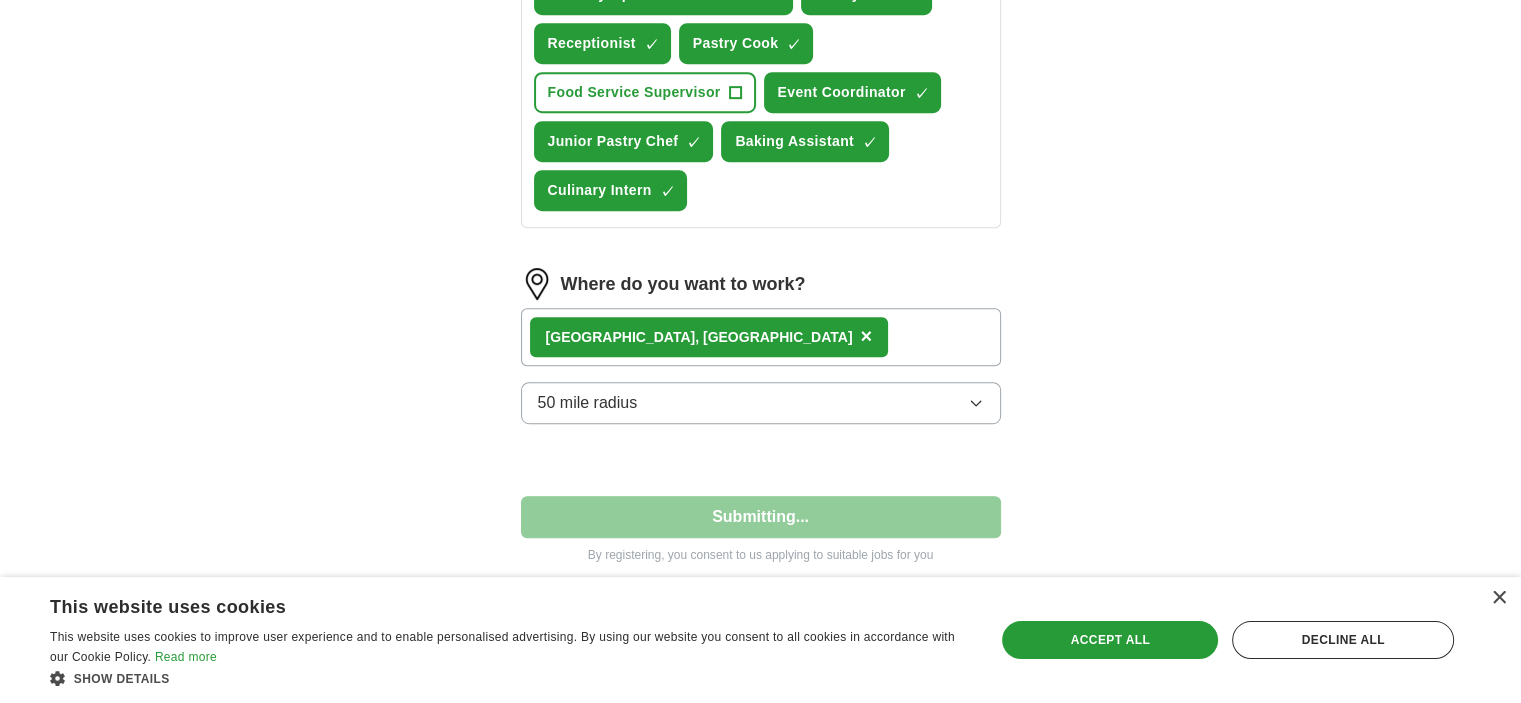 select on "**" 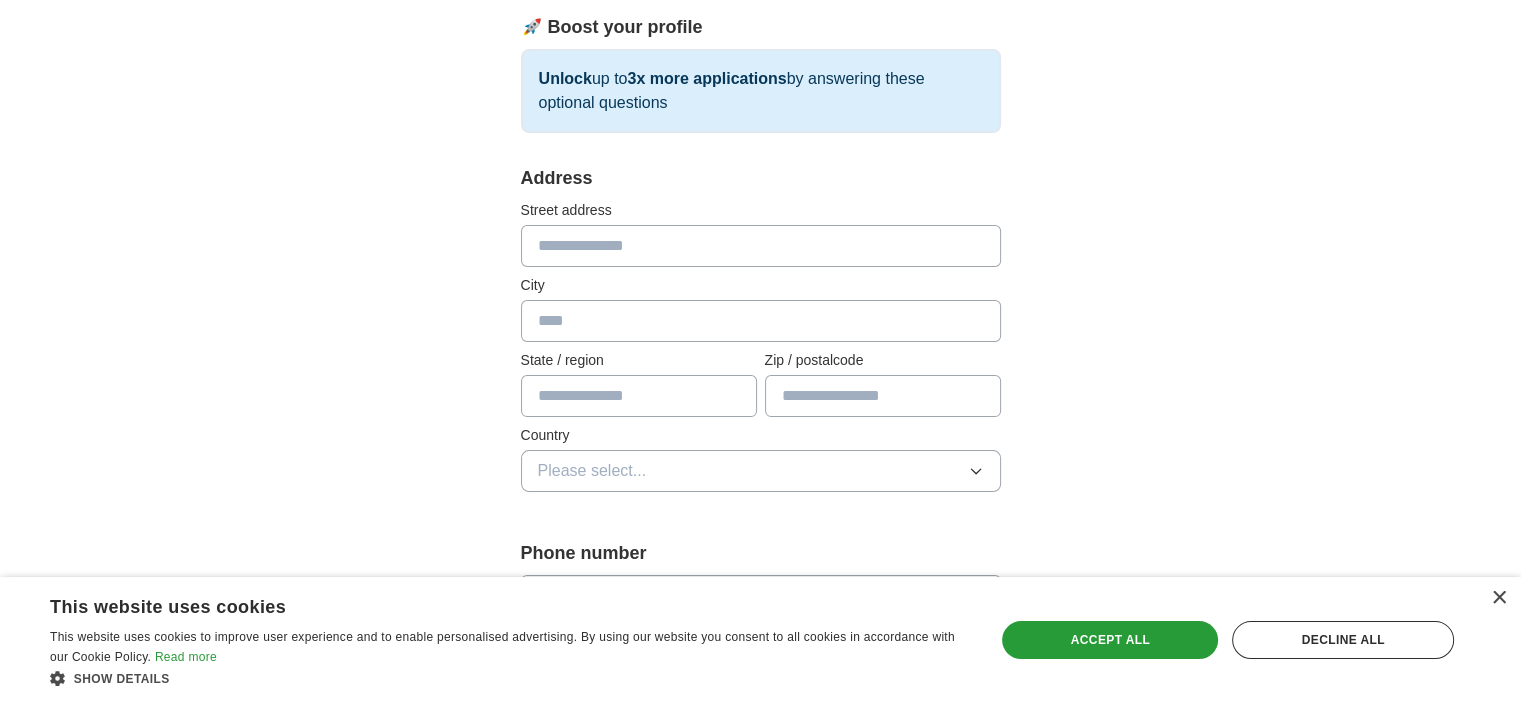 scroll, scrollTop: 288, scrollLeft: 0, axis: vertical 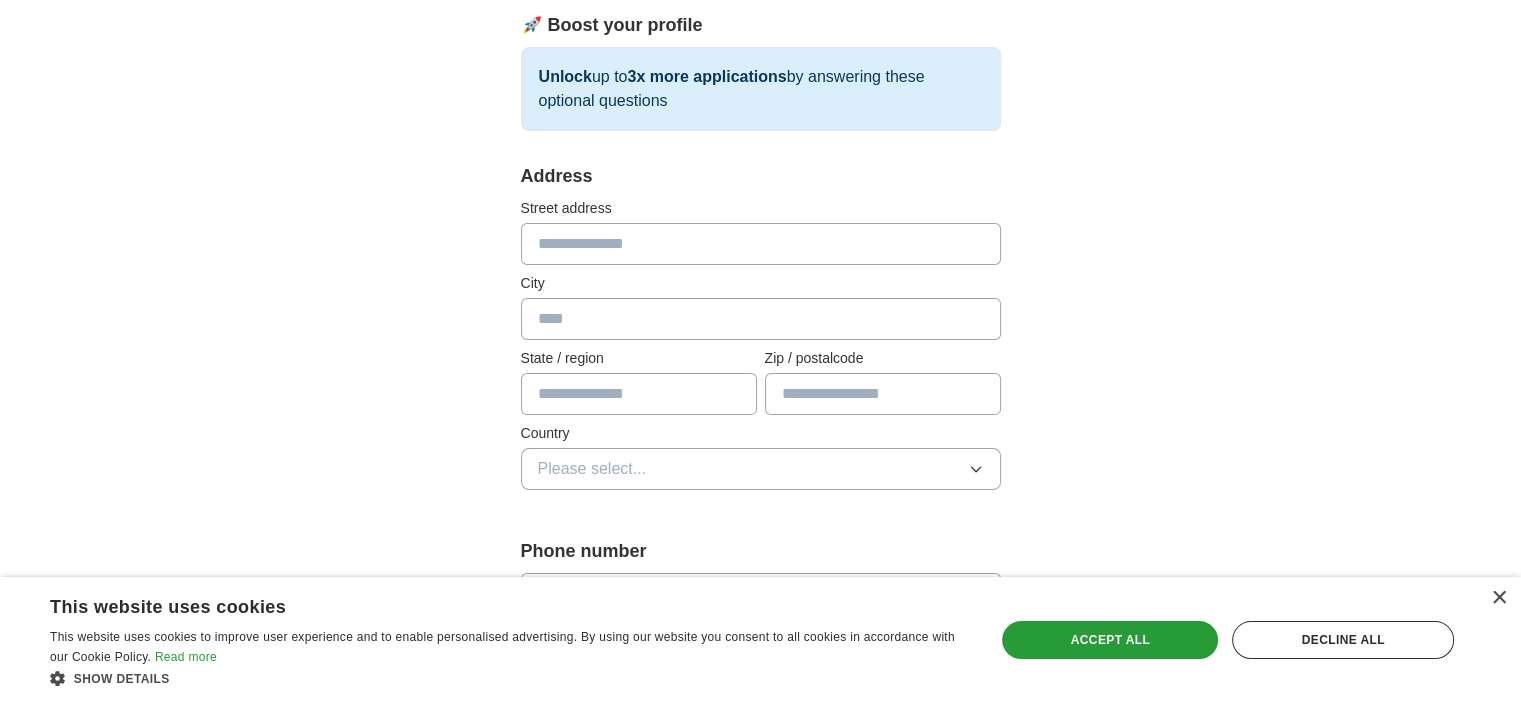 click at bounding box center (761, 244) 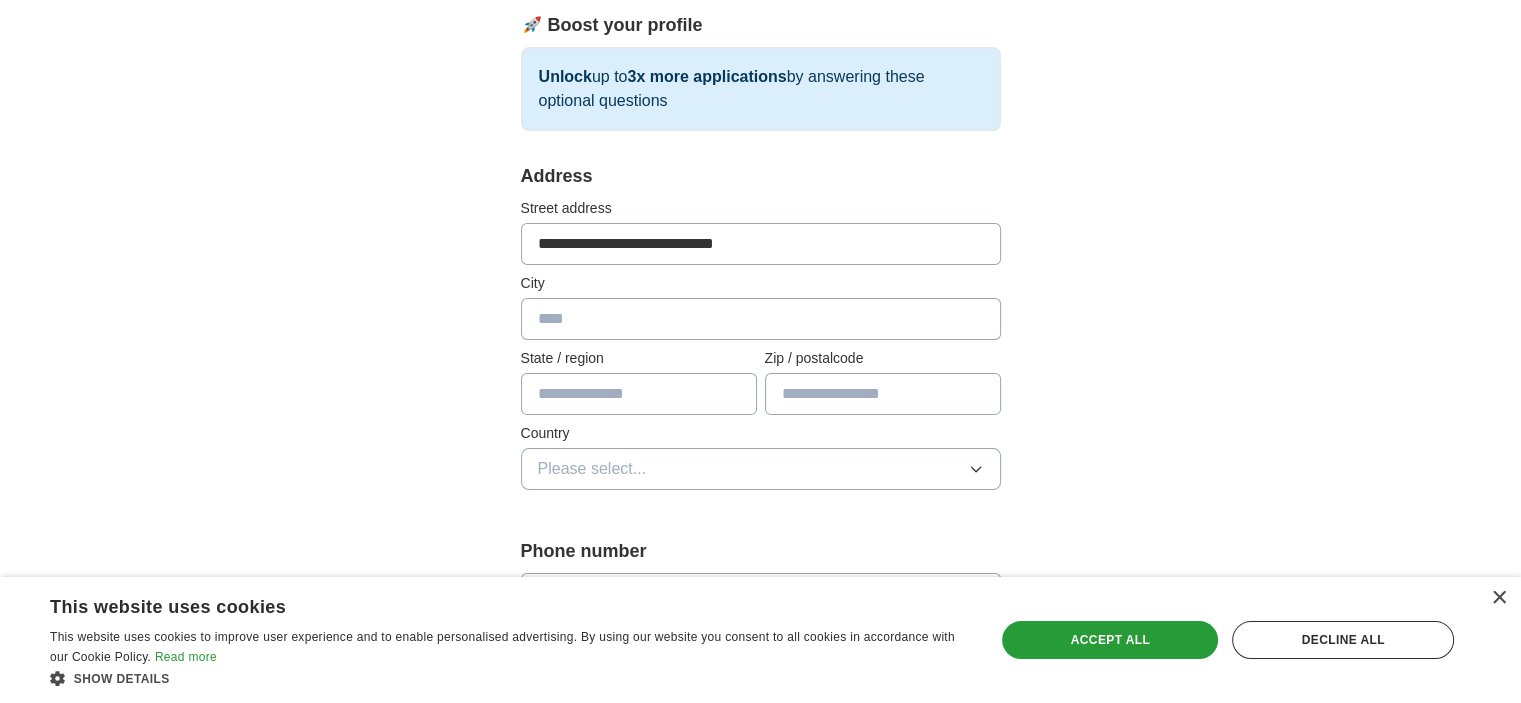 type on "*****" 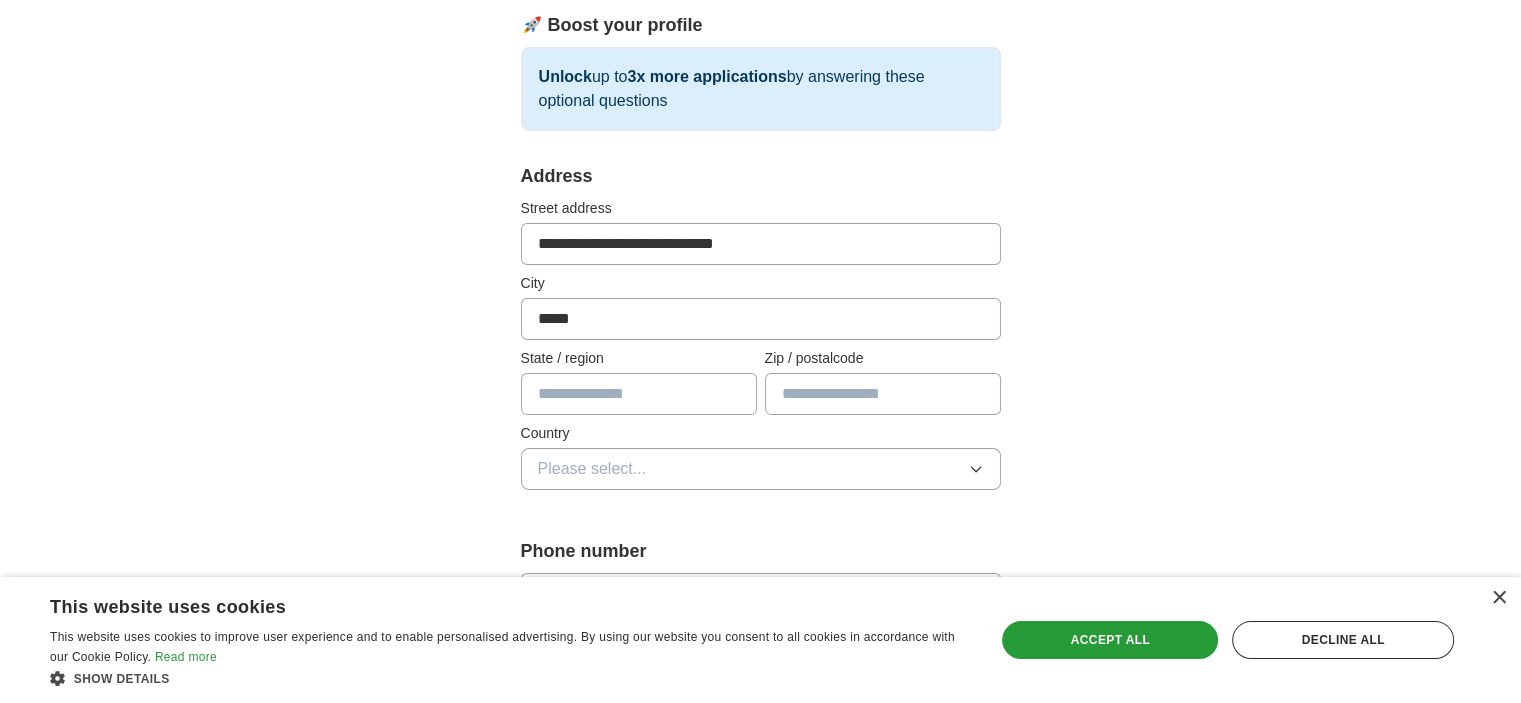 type on "**" 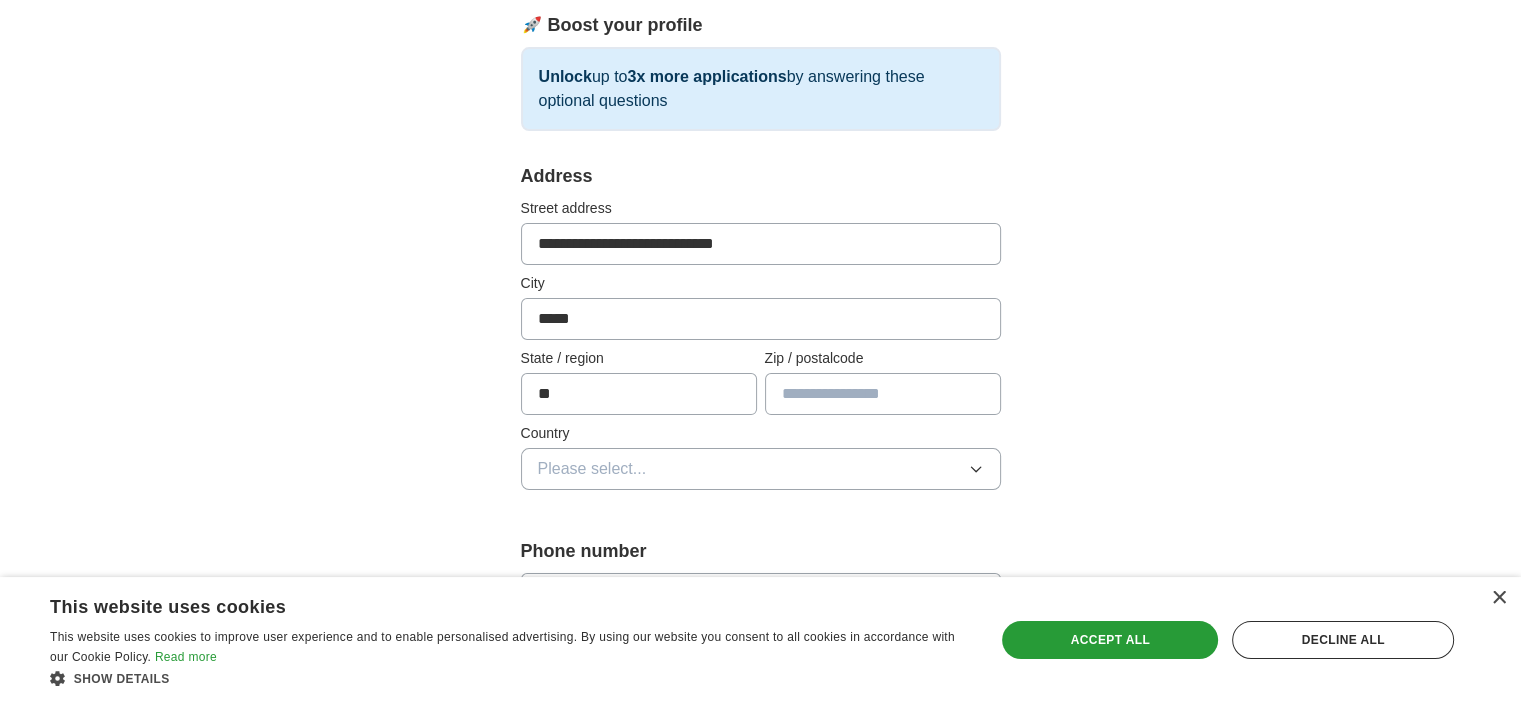 type on "*****" 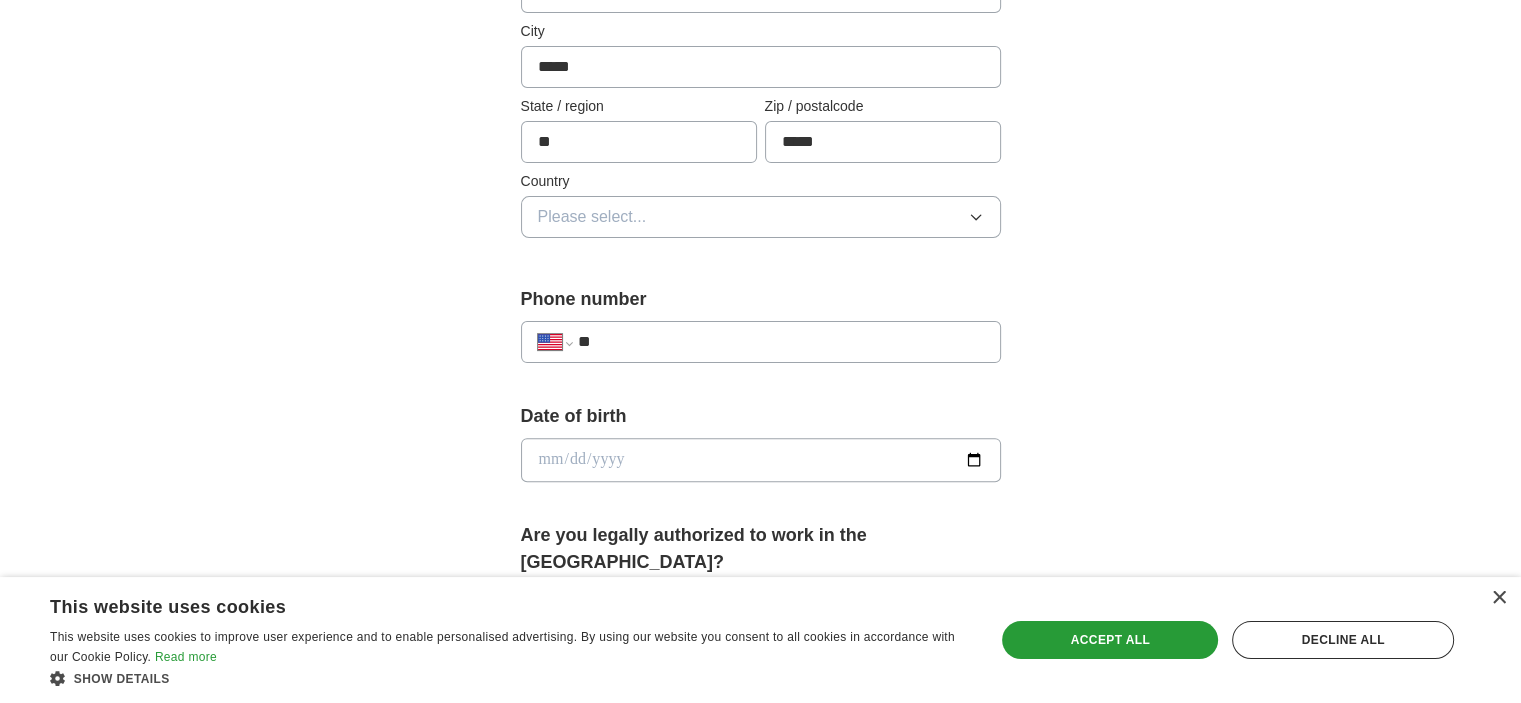 scroll, scrollTop: 550, scrollLeft: 0, axis: vertical 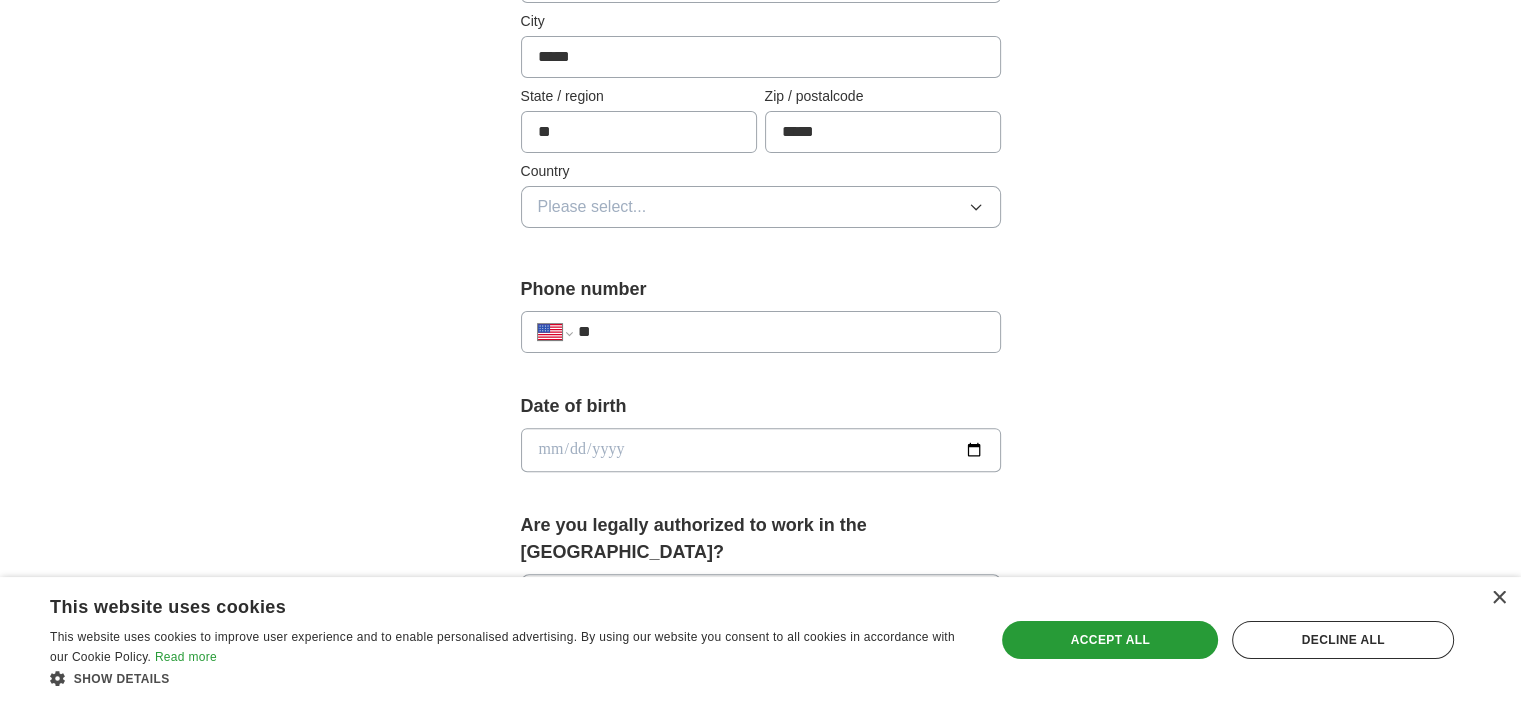click on "**" at bounding box center (780, 332) 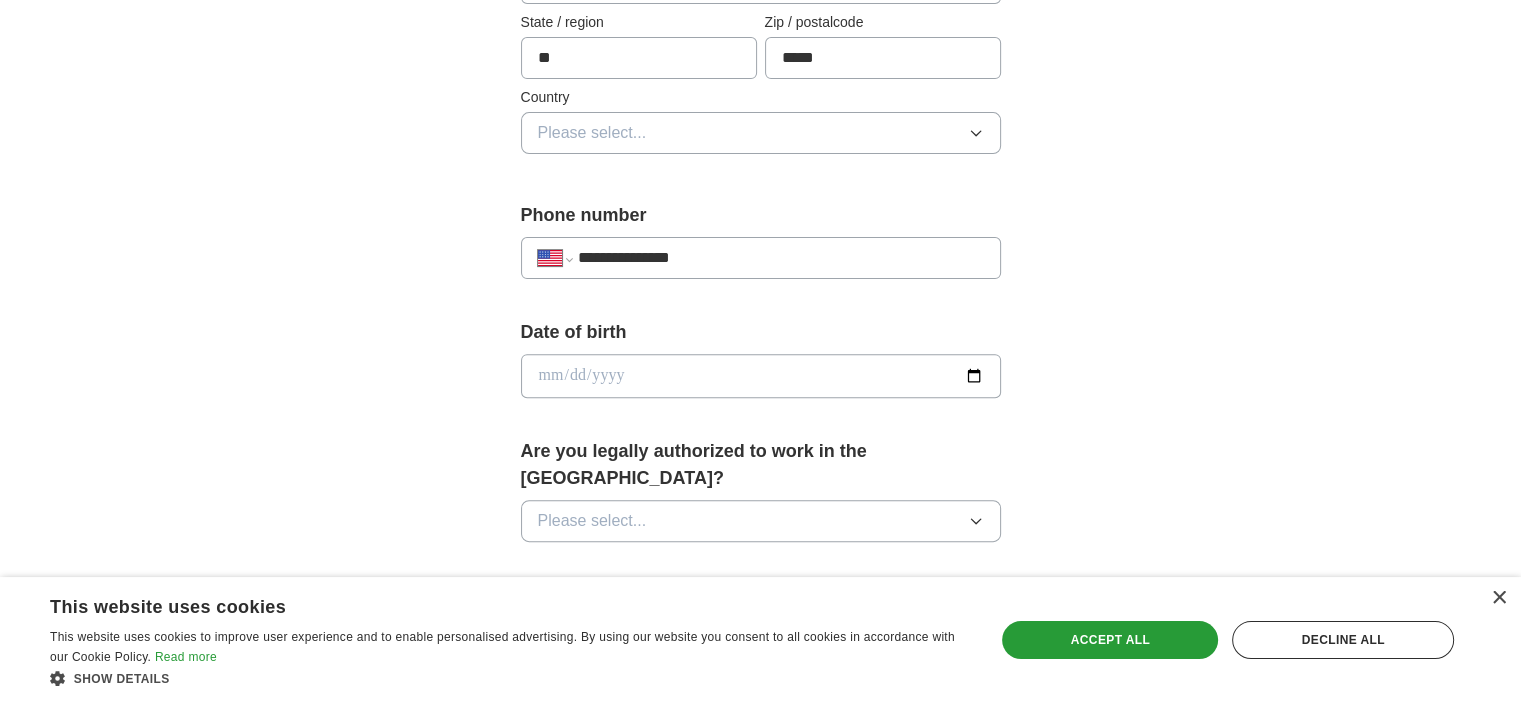 scroll, scrollTop: 626, scrollLeft: 0, axis: vertical 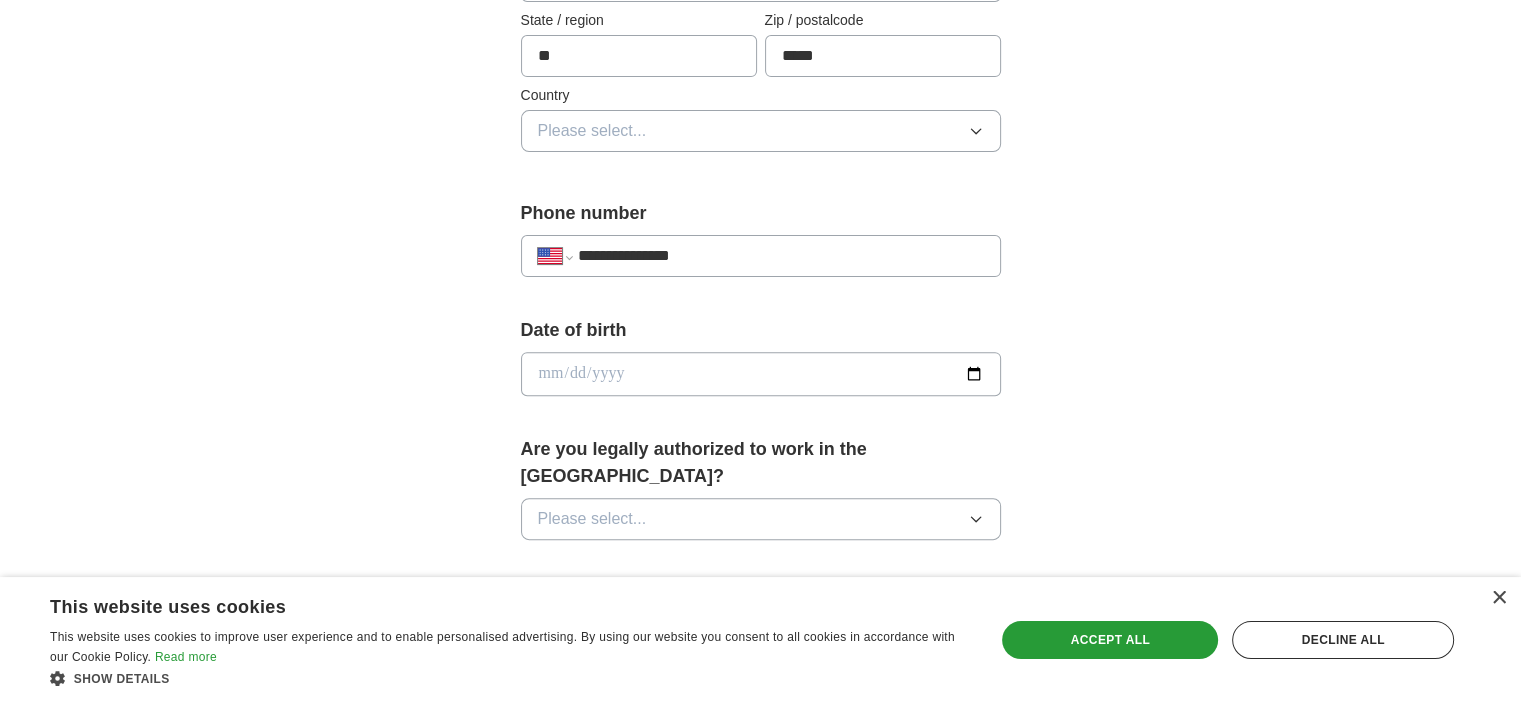 type on "**********" 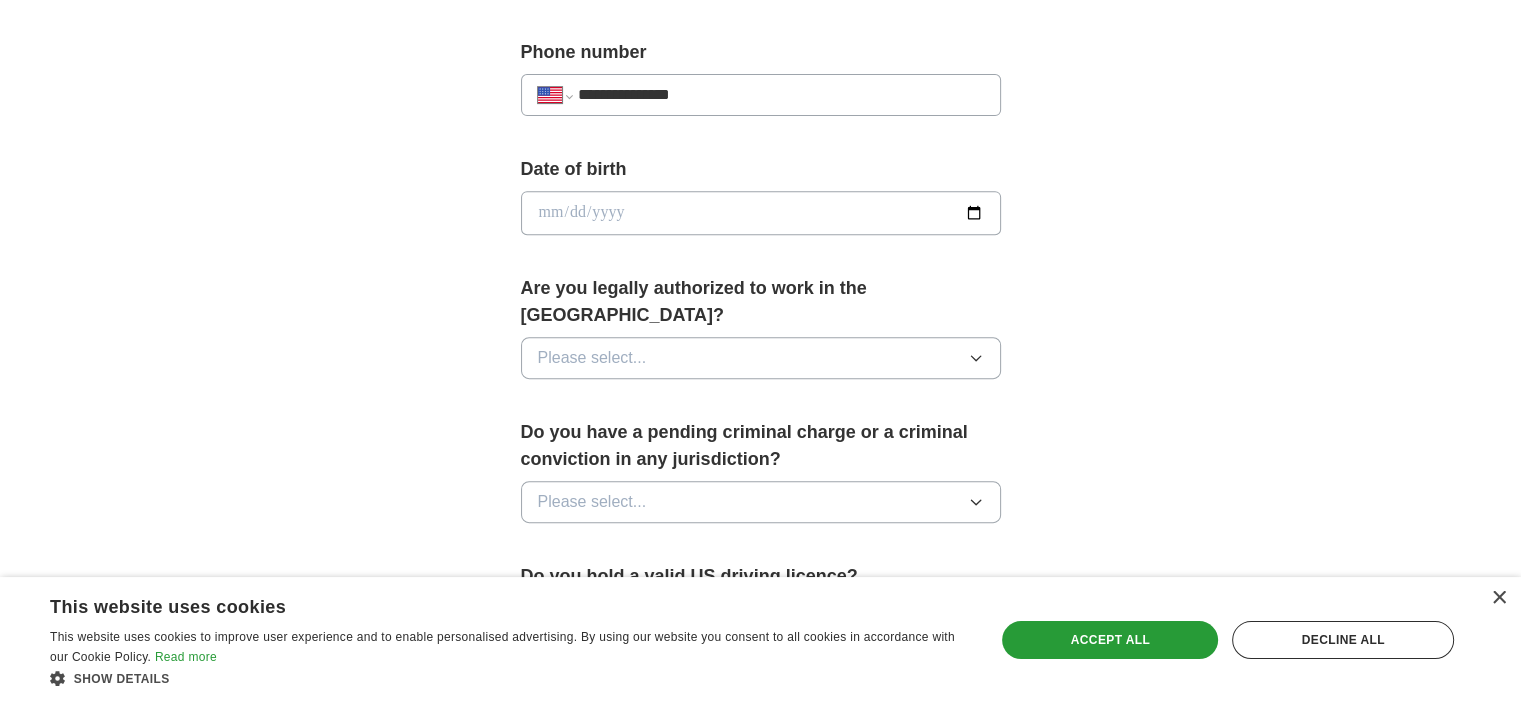 scroll, scrollTop: 795, scrollLeft: 0, axis: vertical 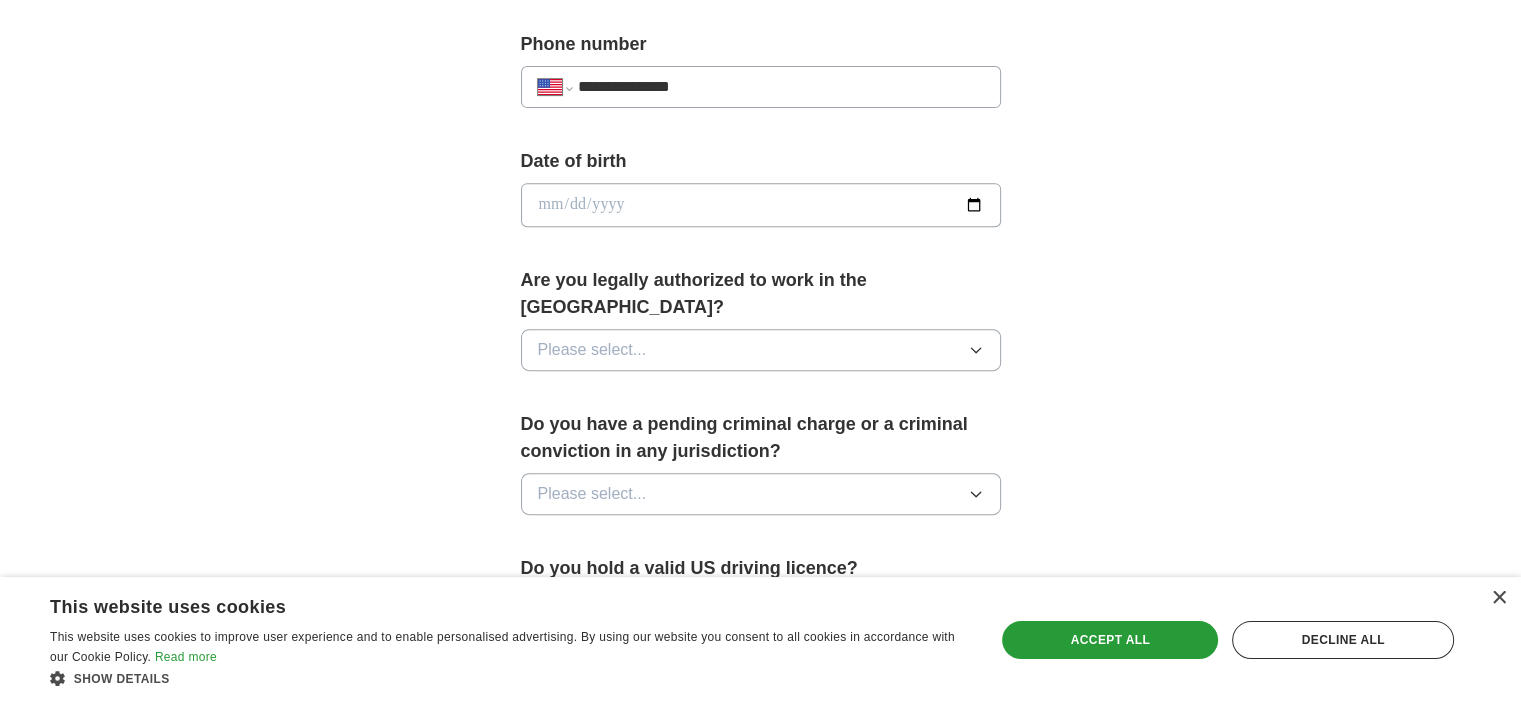 click at bounding box center [761, 205] 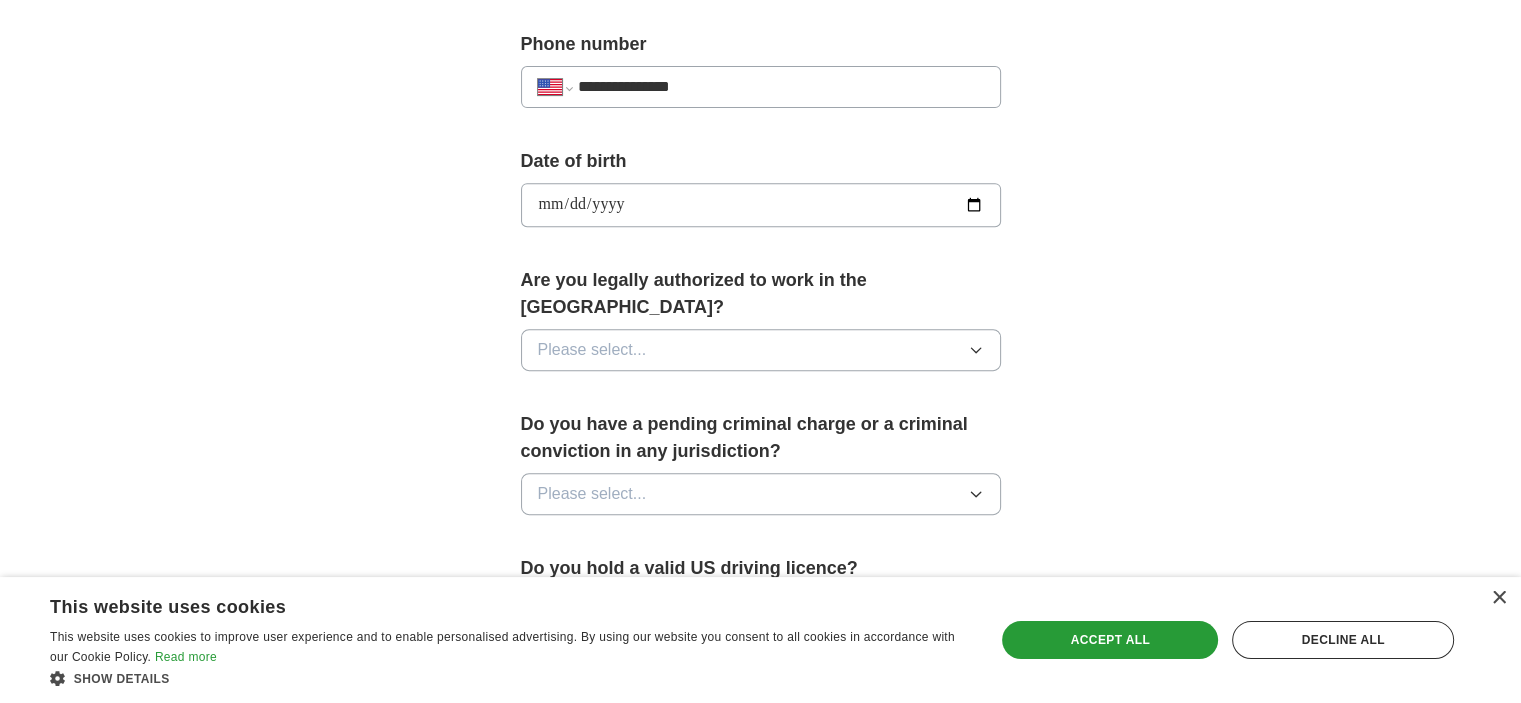 type on "**********" 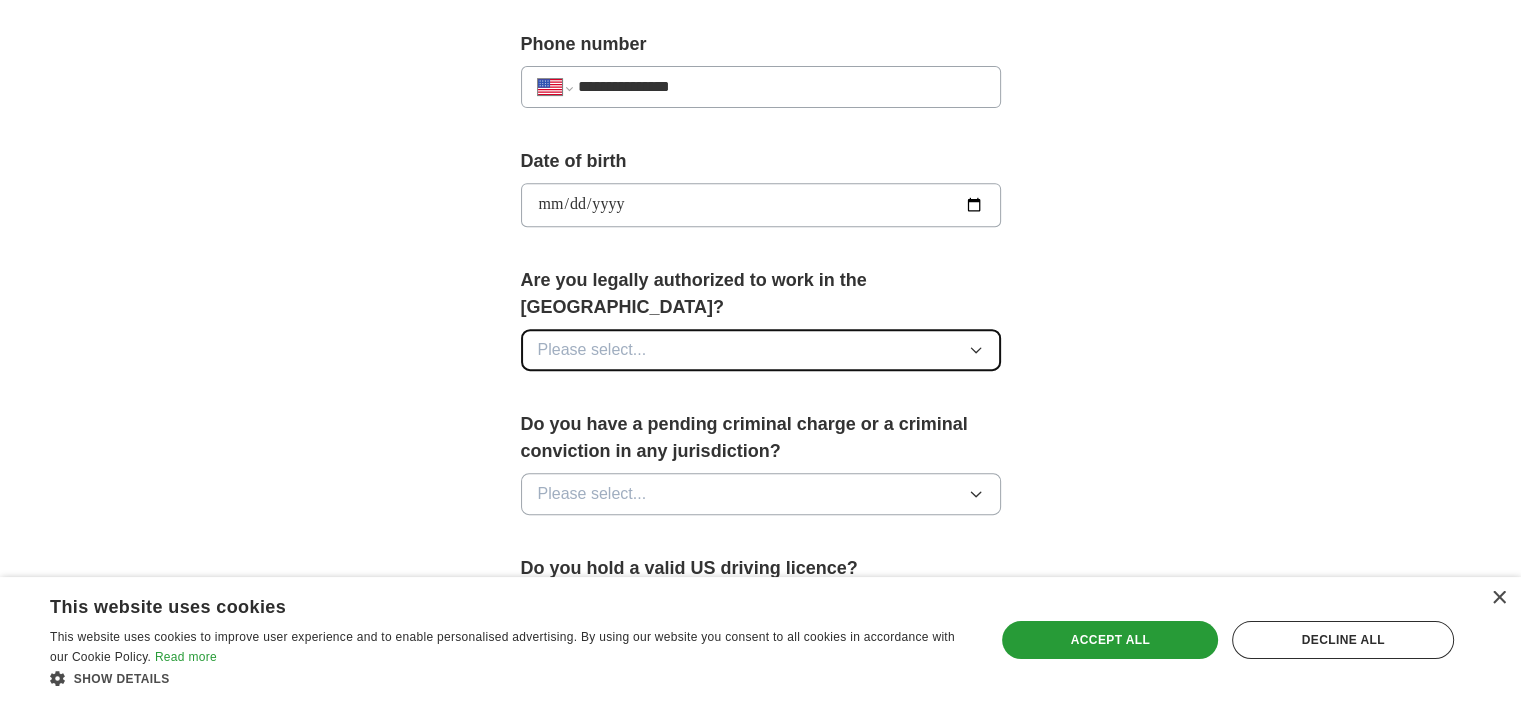 click on "Please select..." at bounding box center [761, 350] 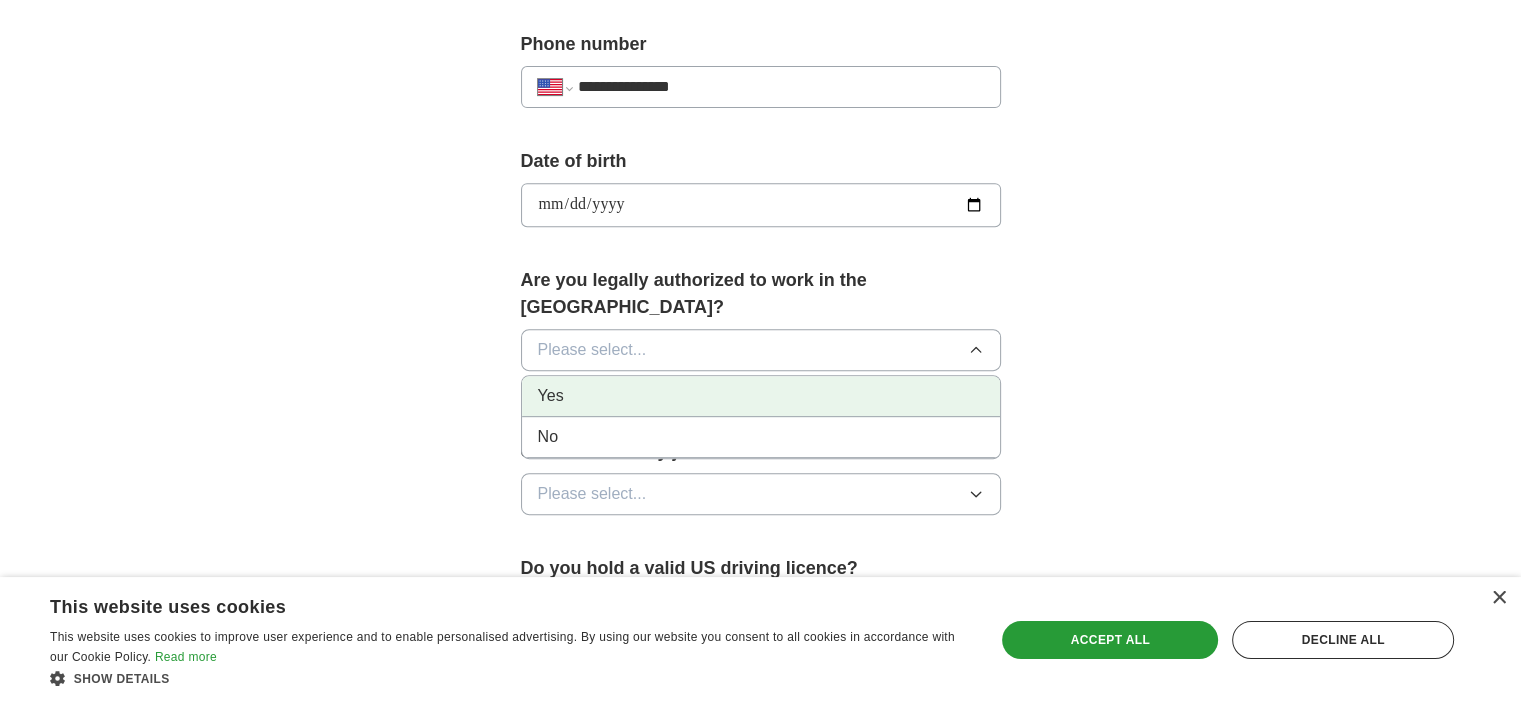 click on "Yes" at bounding box center [761, 396] 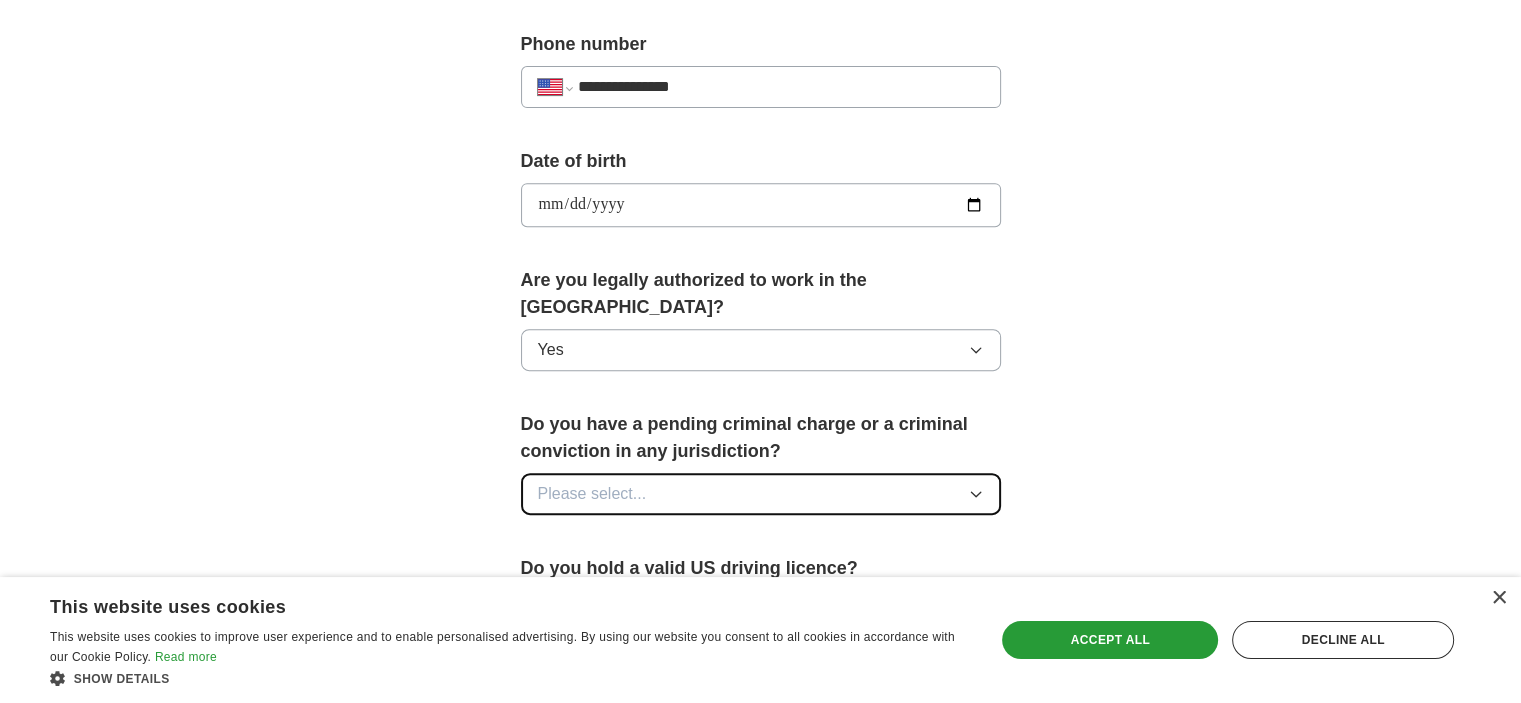 click on "Please select..." at bounding box center (761, 494) 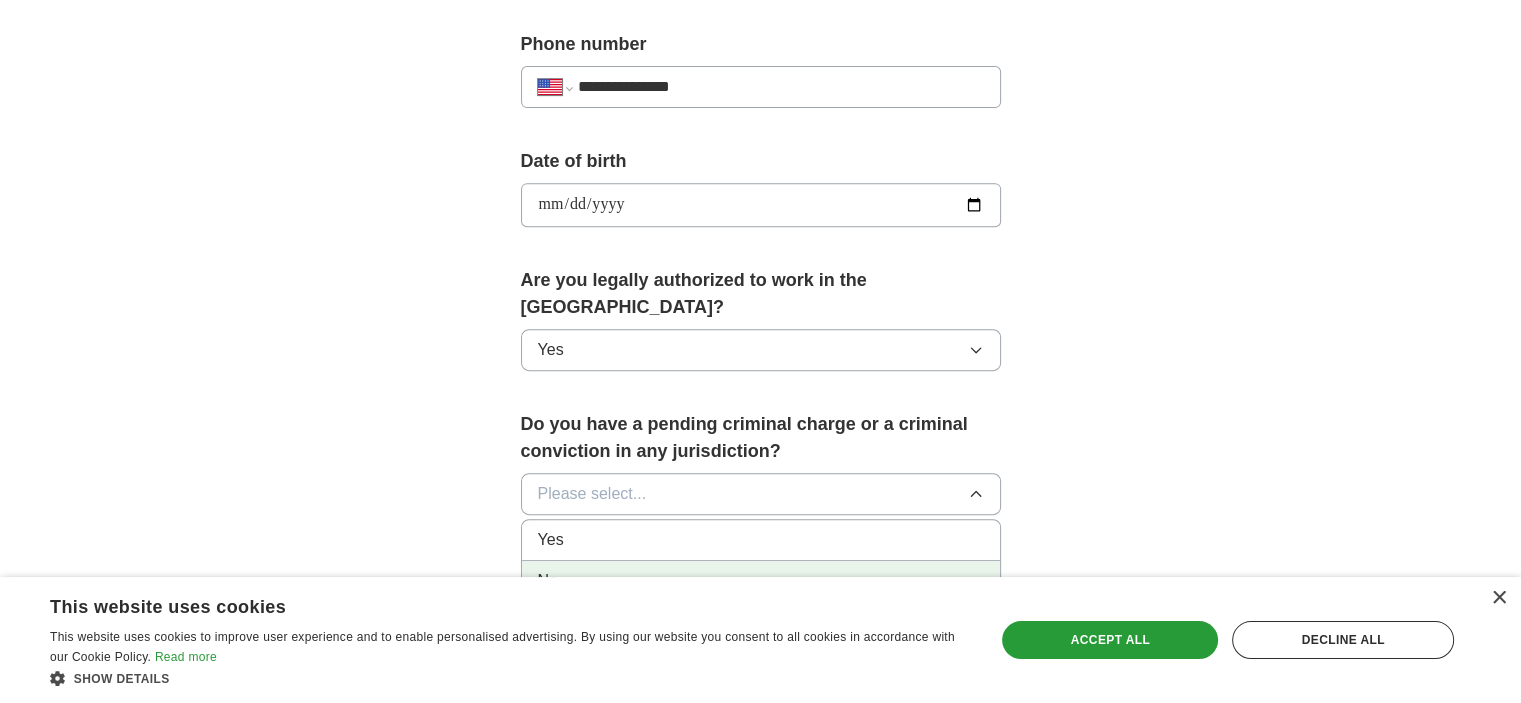 click on "No" at bounding box center (761, 581) 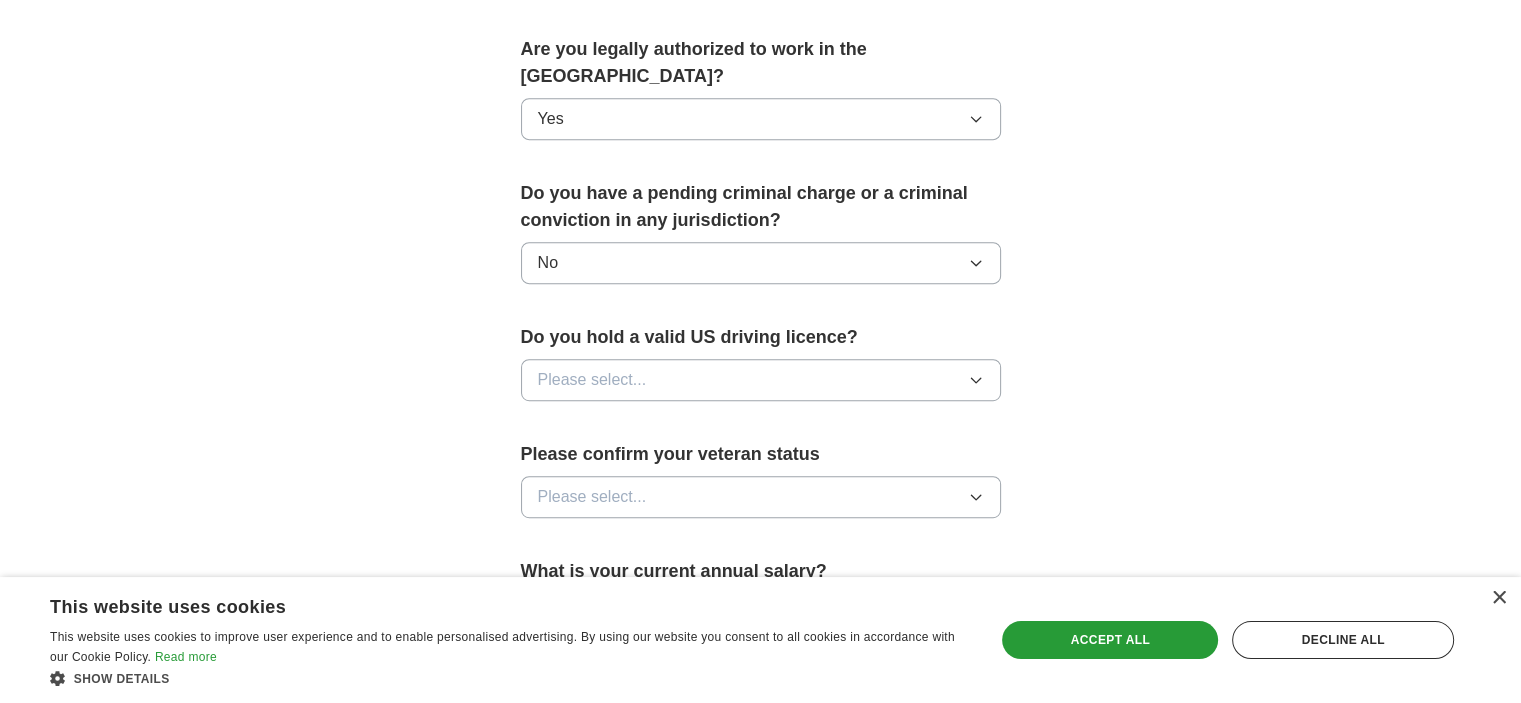 scroll, scrollTop: 1031, scrollLeft: 0, axis: vertical 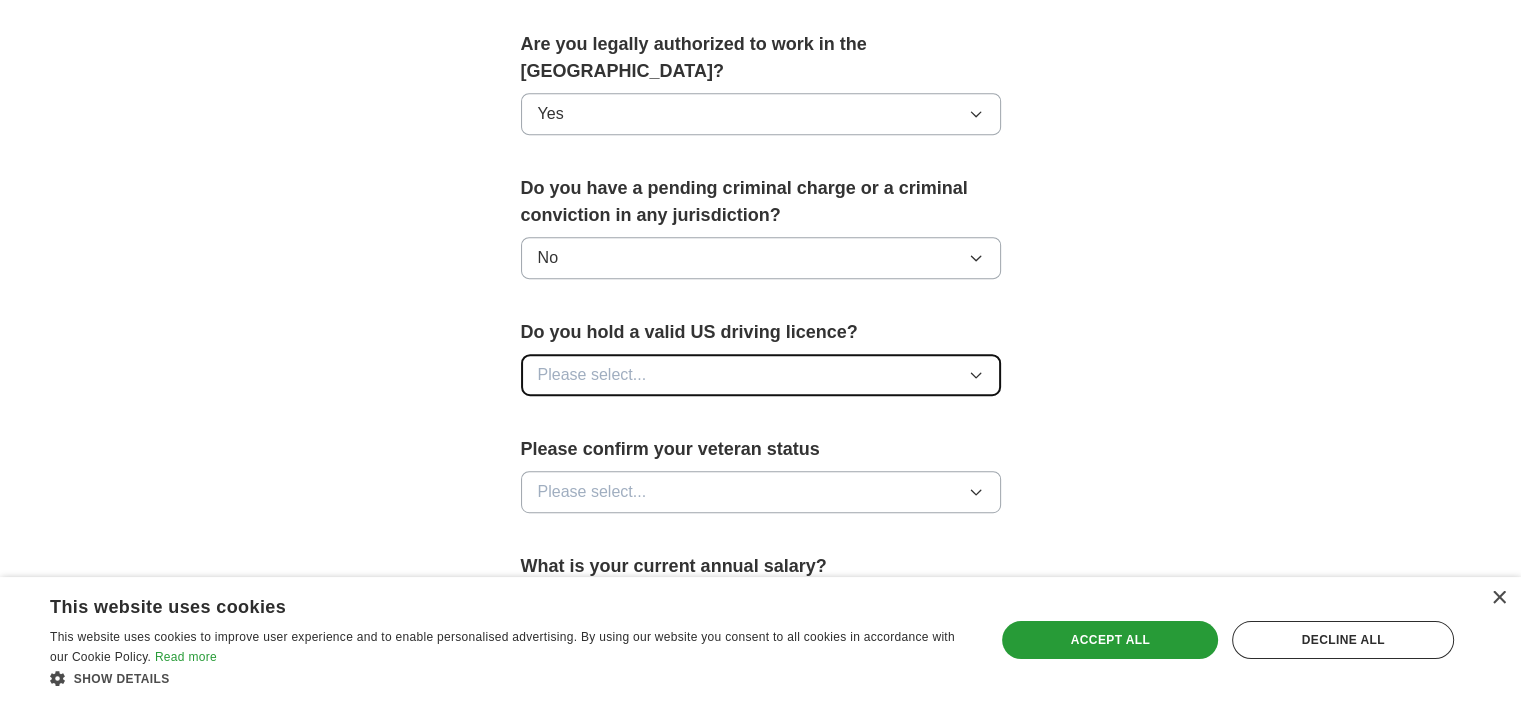 click on "Please select..." at bounding box center (761, 375) 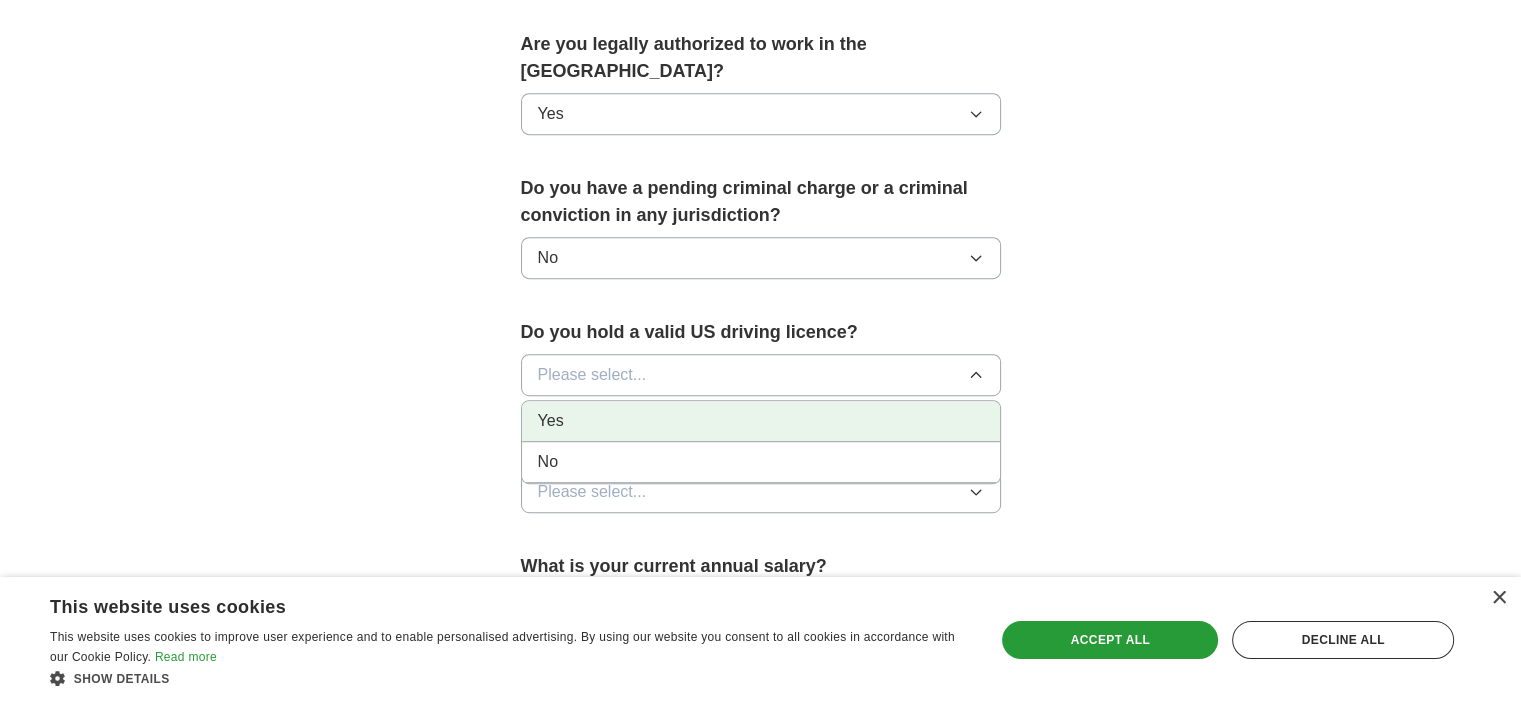 click on "Yes" at bounding box center (761, 421) 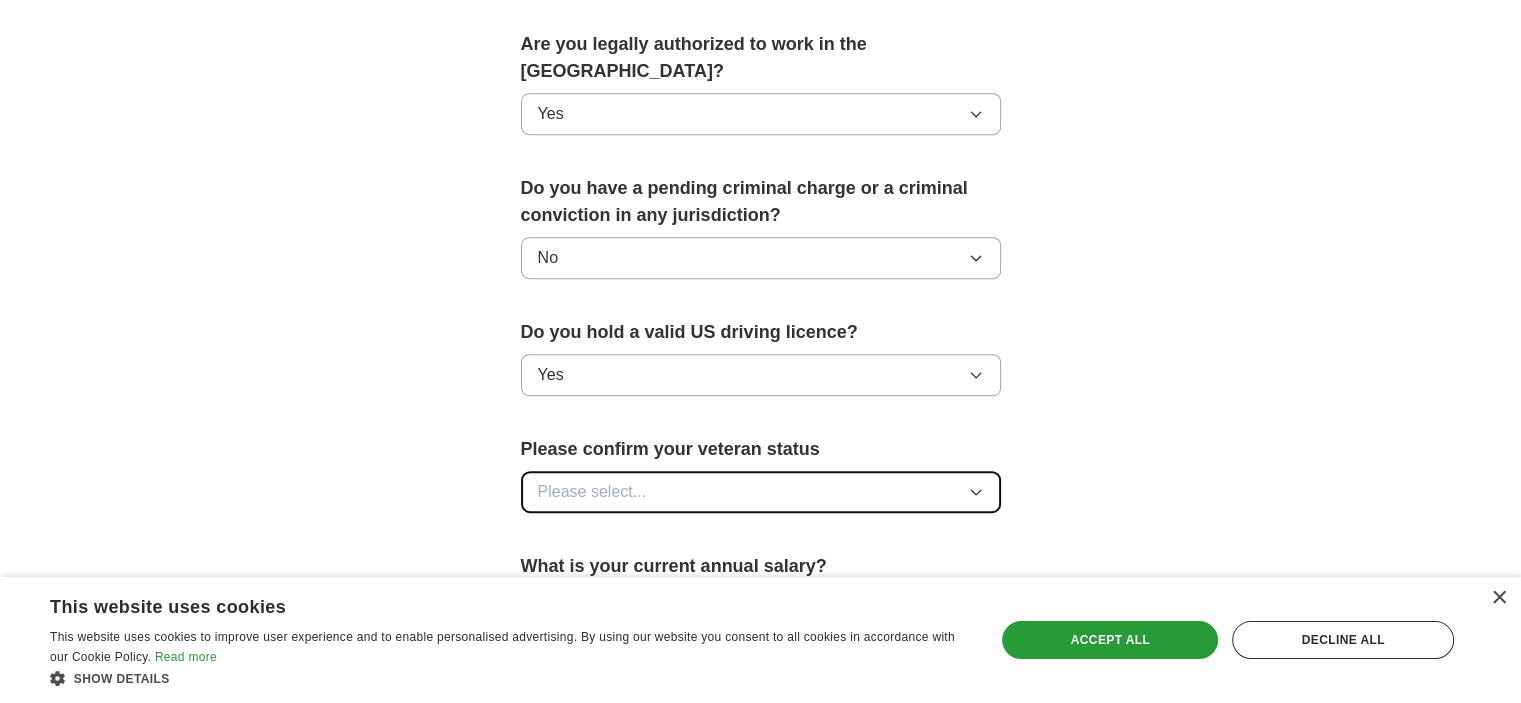 click on "Please select..." at bounding box center (592, 492) 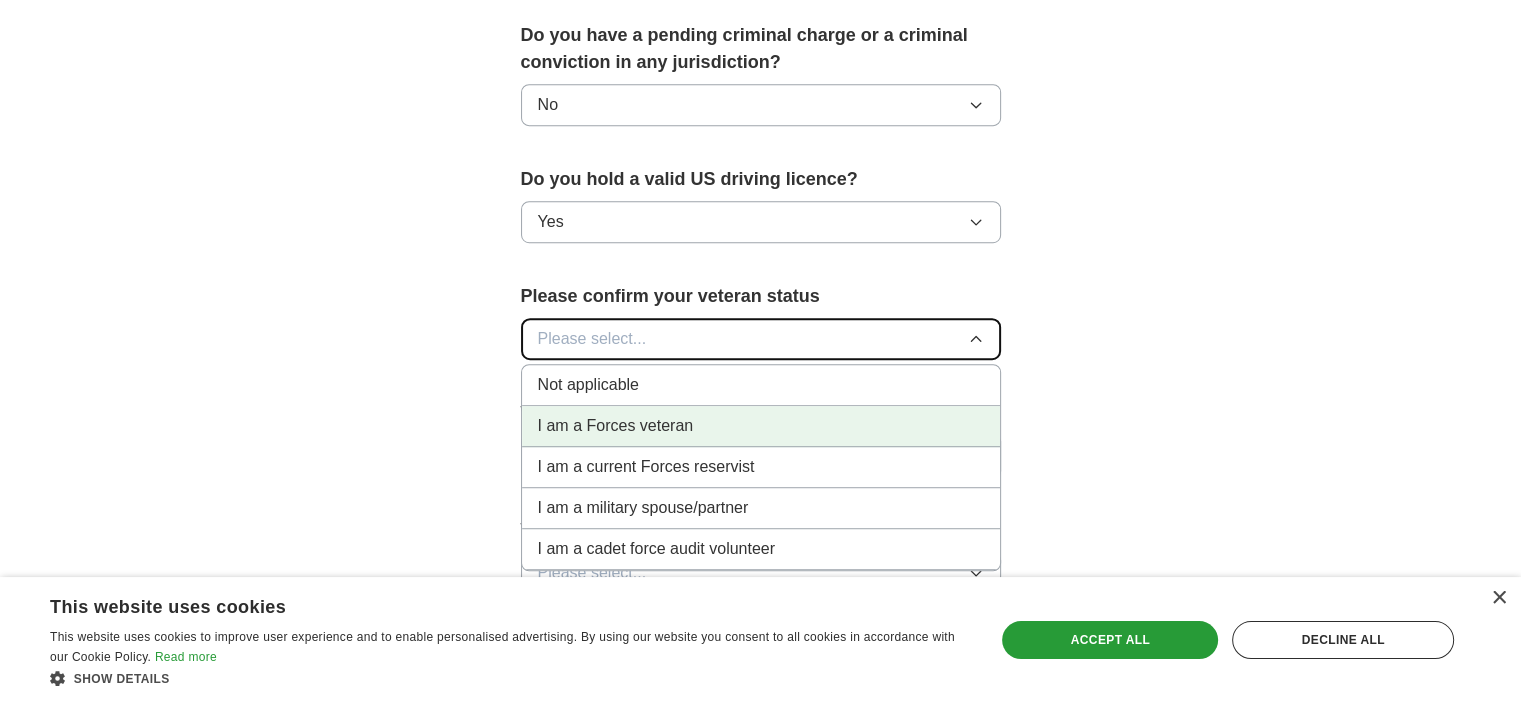 scroll, scrollTop: 1184, scrollLeft: 0, axis: vertical 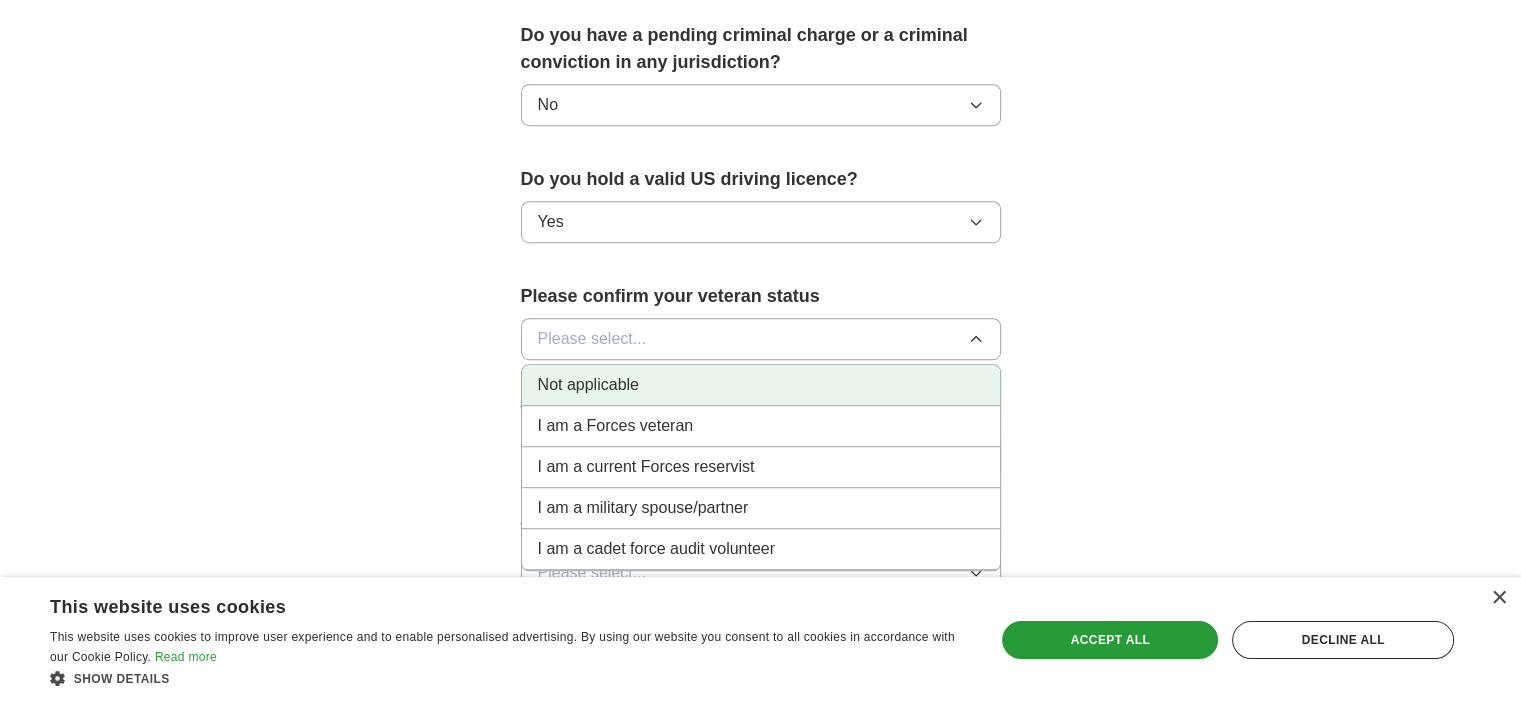 click on "Not applicable" at bounding box center (588, 385) 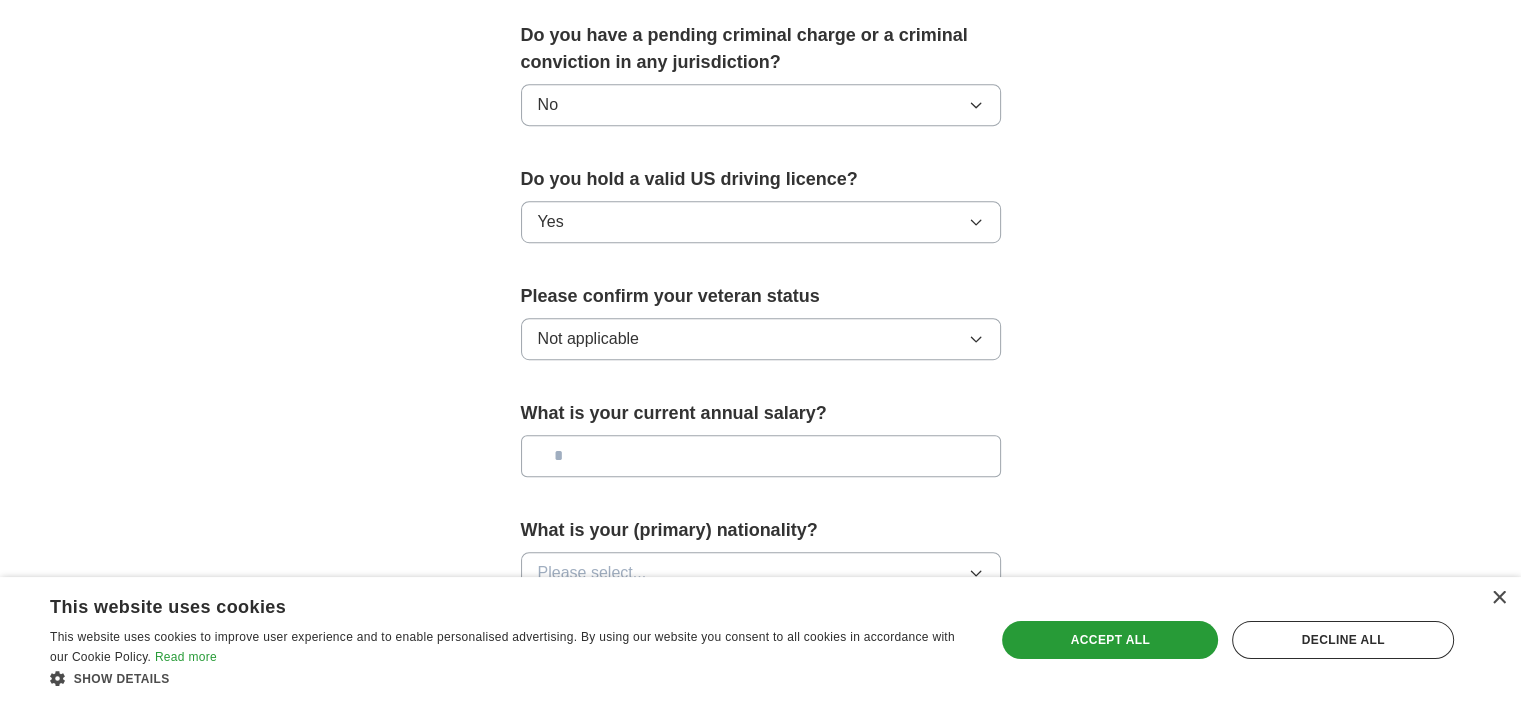 click at bounding box center [761, 456] 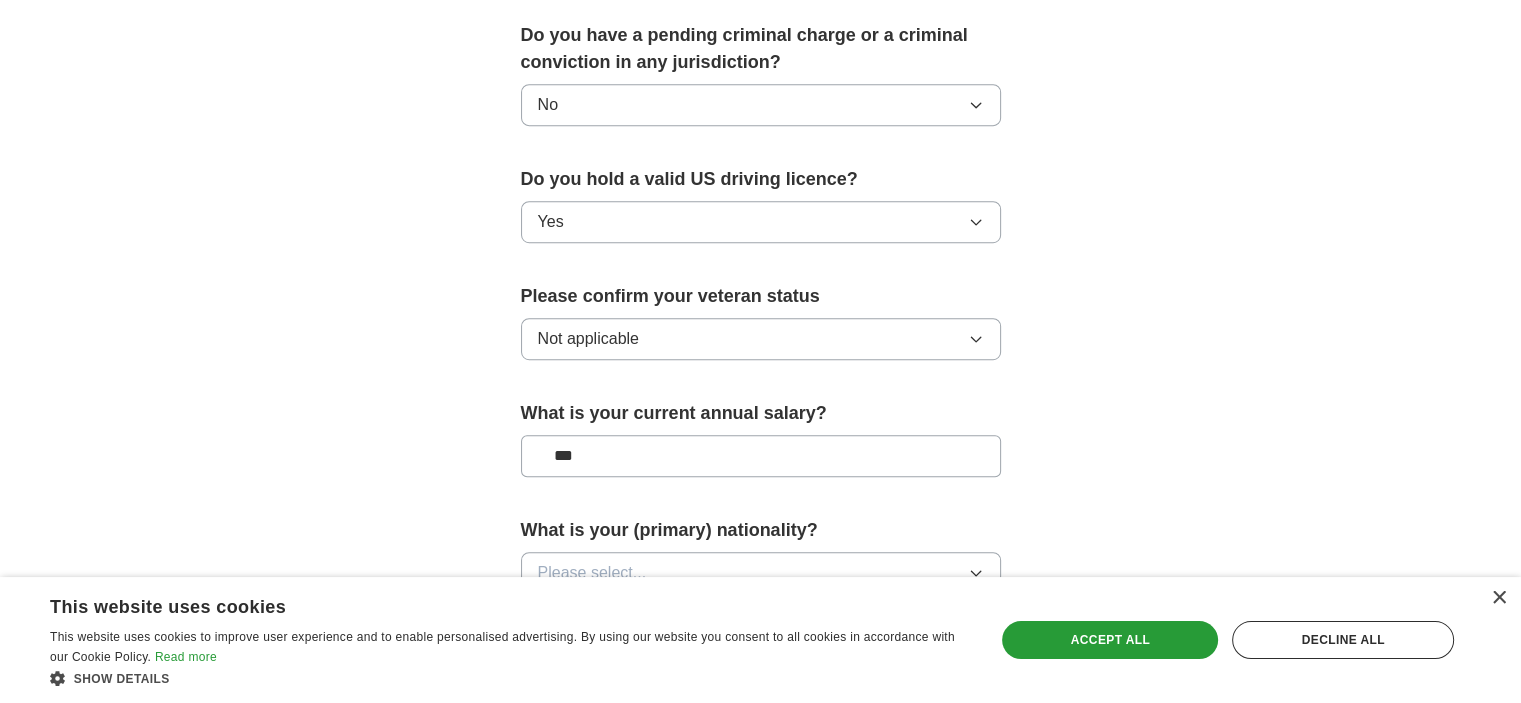 scroll, scrollTop: 1344, scrollLeft: 0, axis: vertical 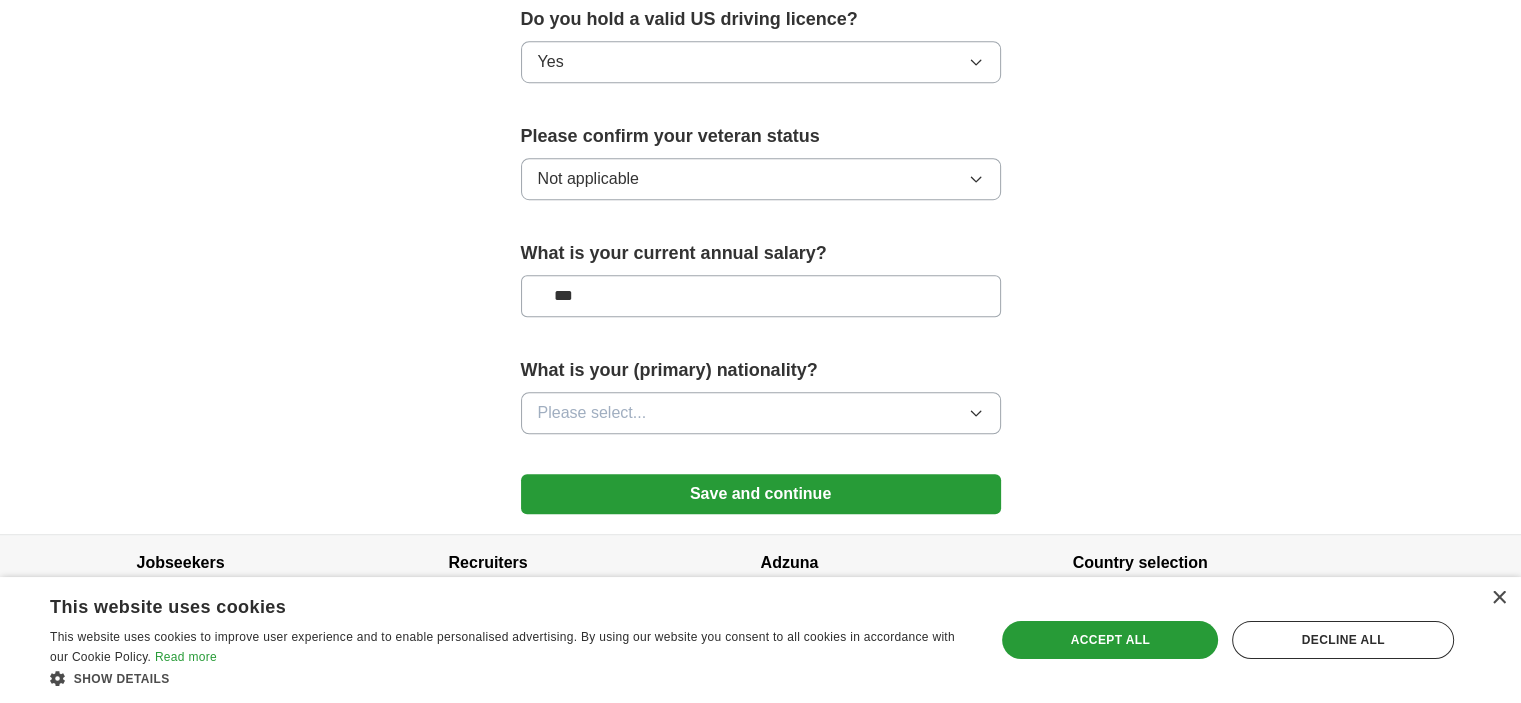 type on "***" 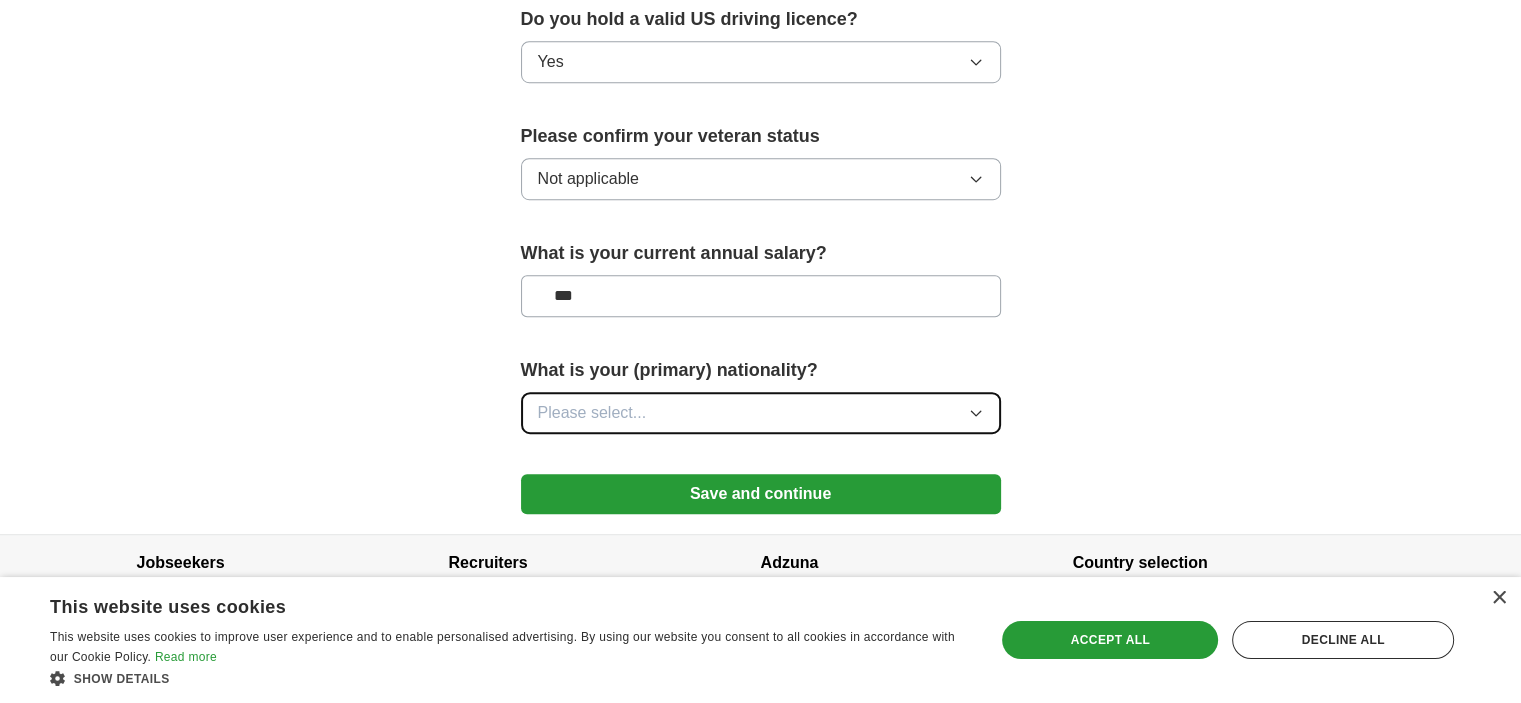 click on "Please select..." at bounding box center (761, 413) 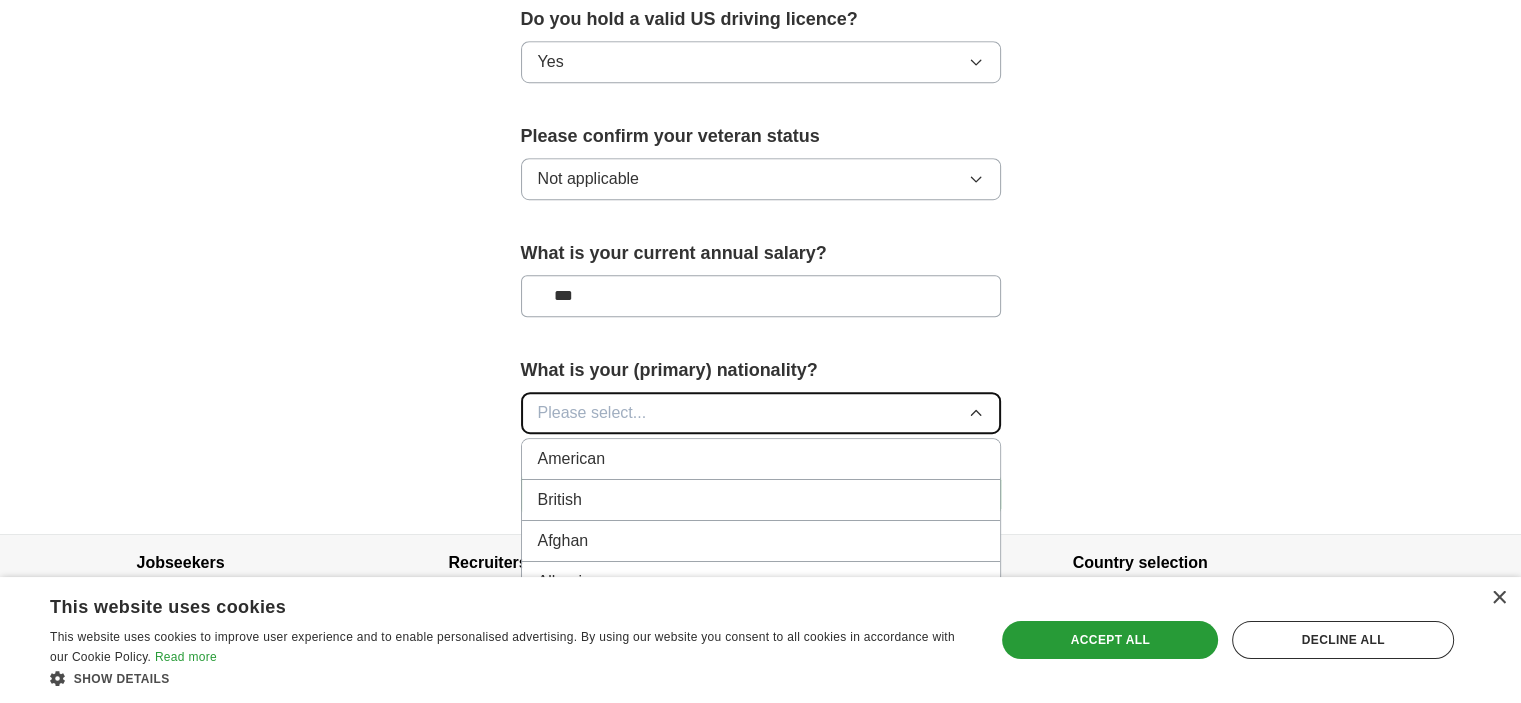 type 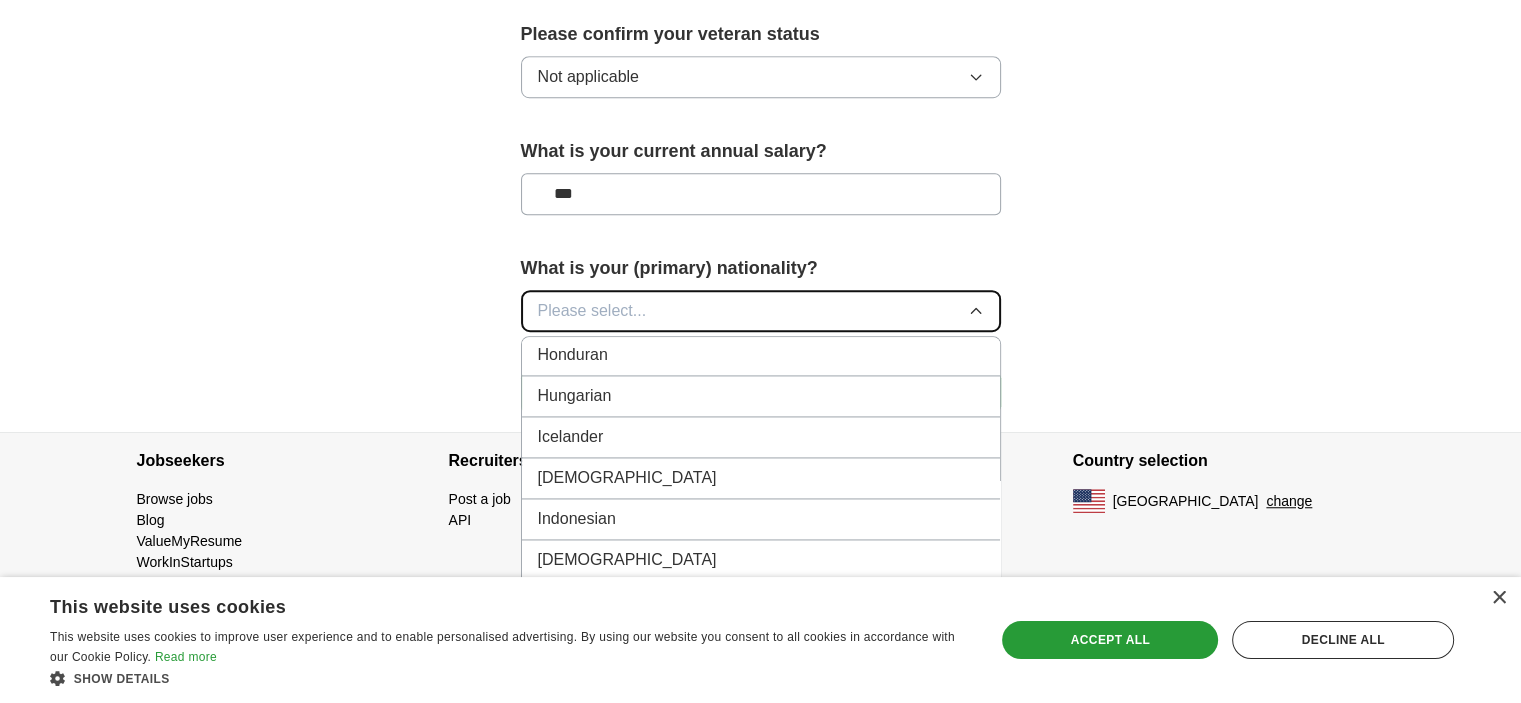scroll, scrollTop: 3191, scrollLeft: 0, axis: vertical 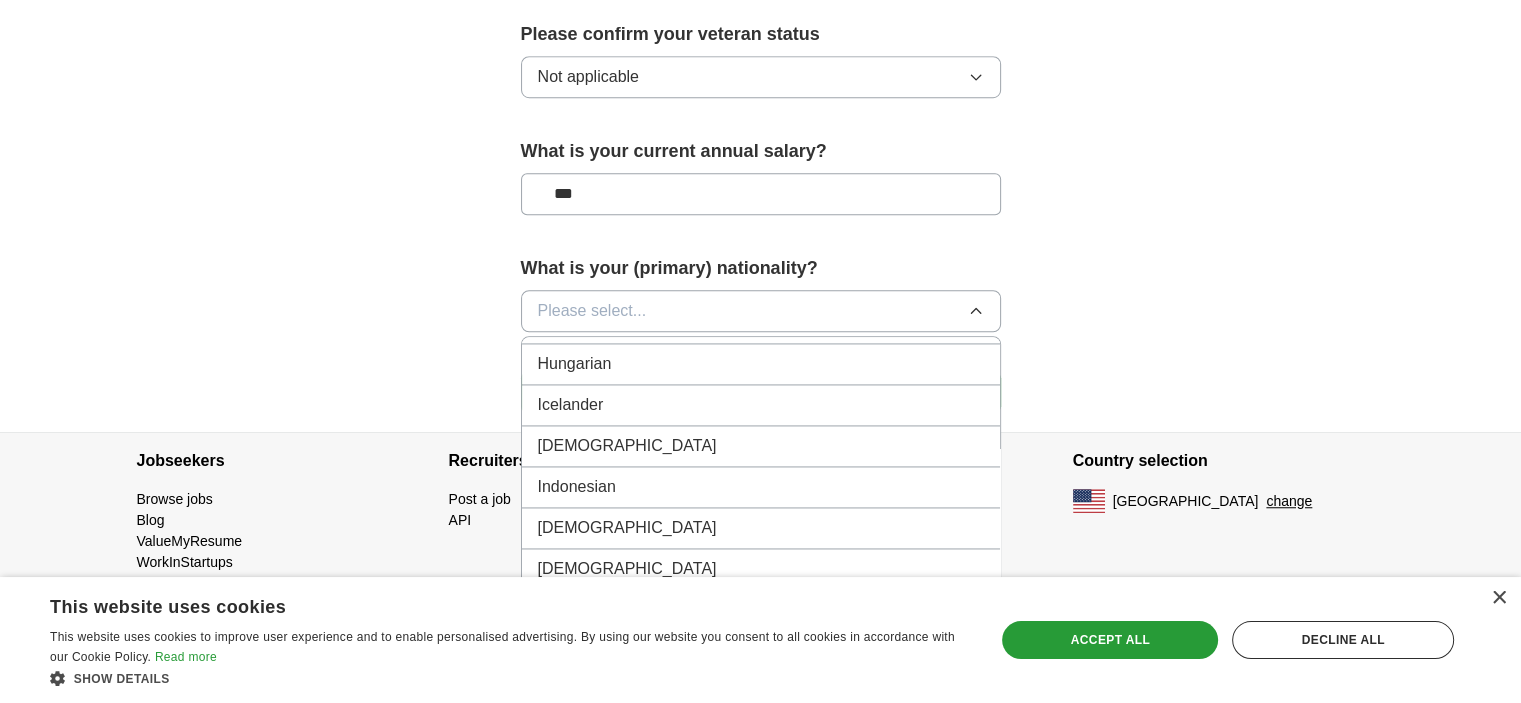 click on "[DEMOGRAPHIC_DATA]" at bounding box center (761, 446) 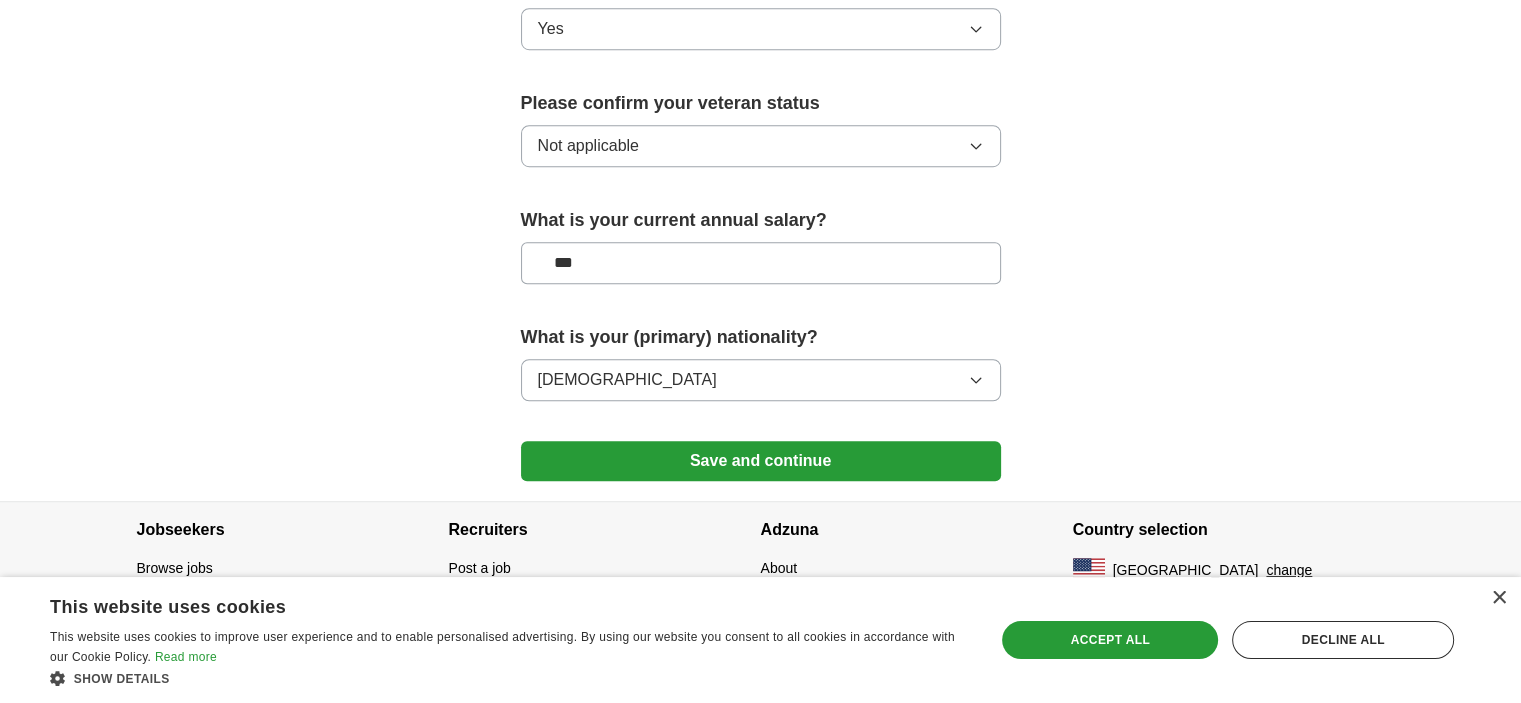 scroll, scrollTop: 1344, scrollLeft: 0, axis: vertical 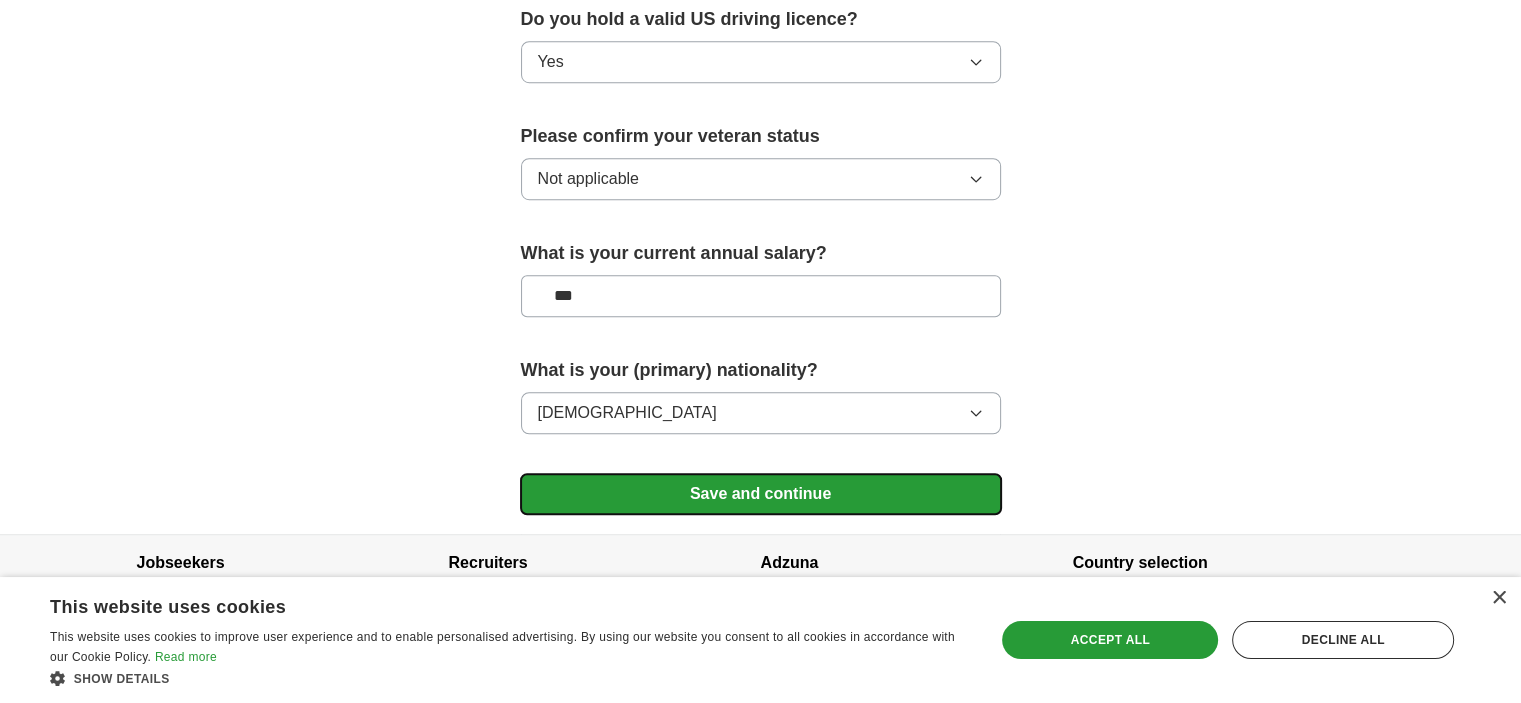 click on "Save and continue" at bounding box center [761, 494] 